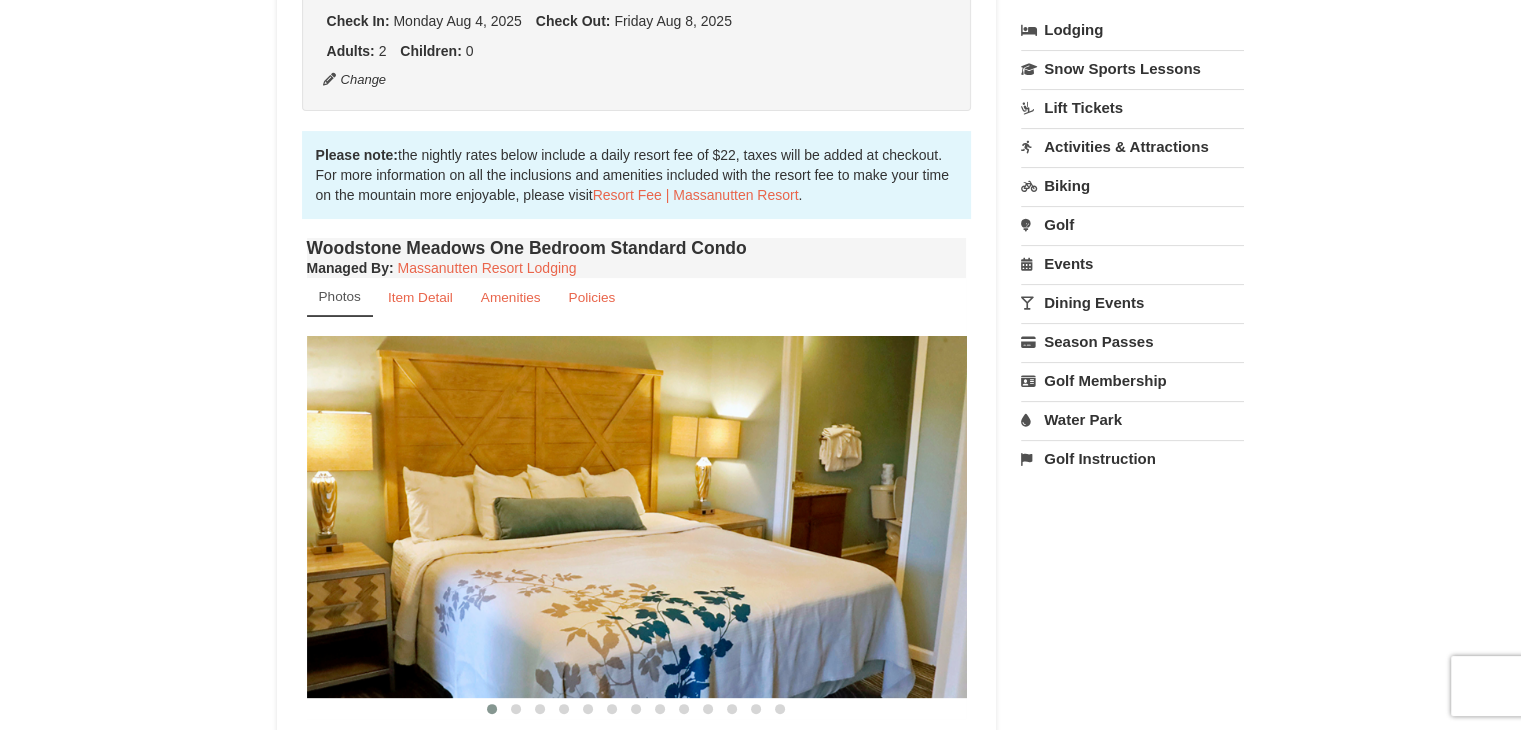 scroll, scrollTop: 0, scrollLeft: 0, axis: both 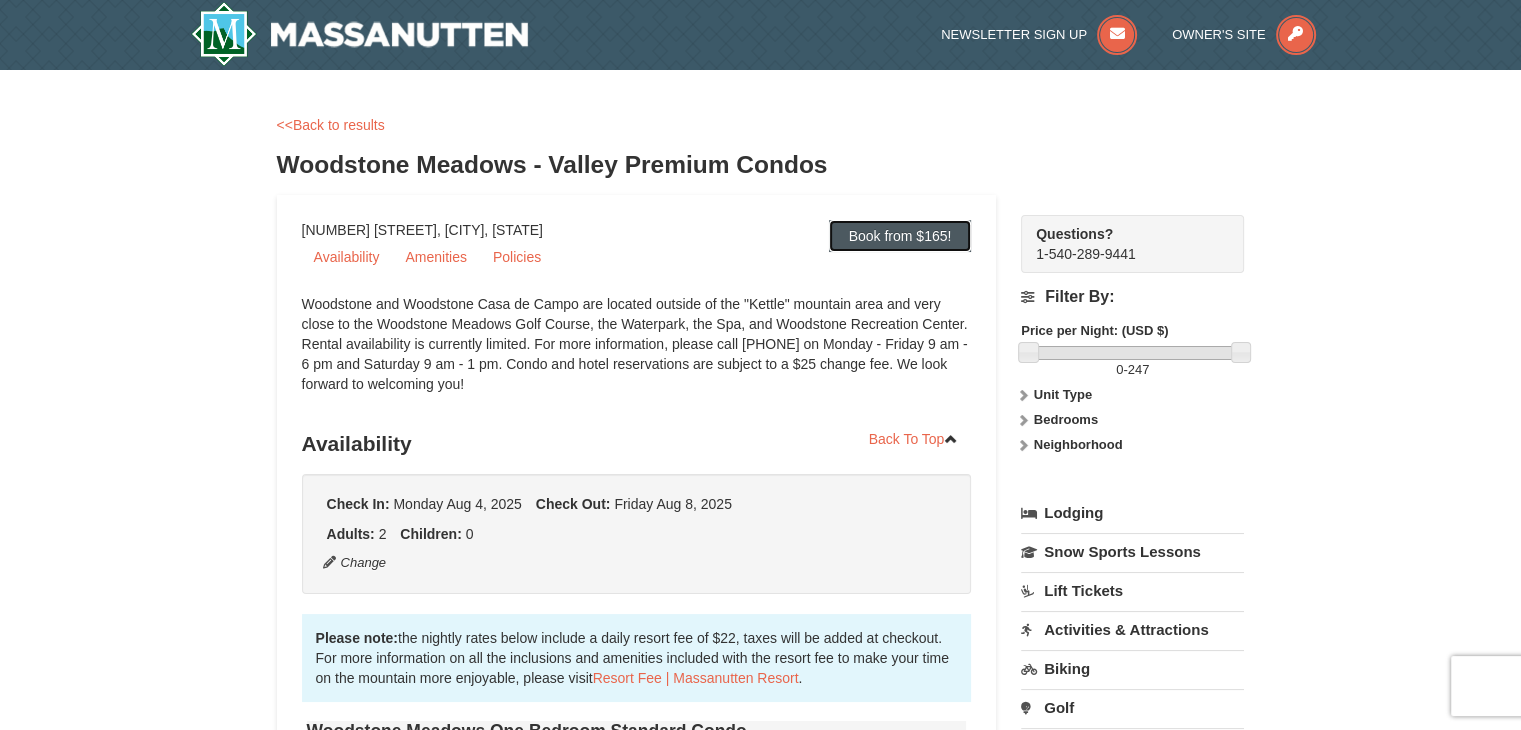 click on "Book from $165!" at bounding box center (900, 236) 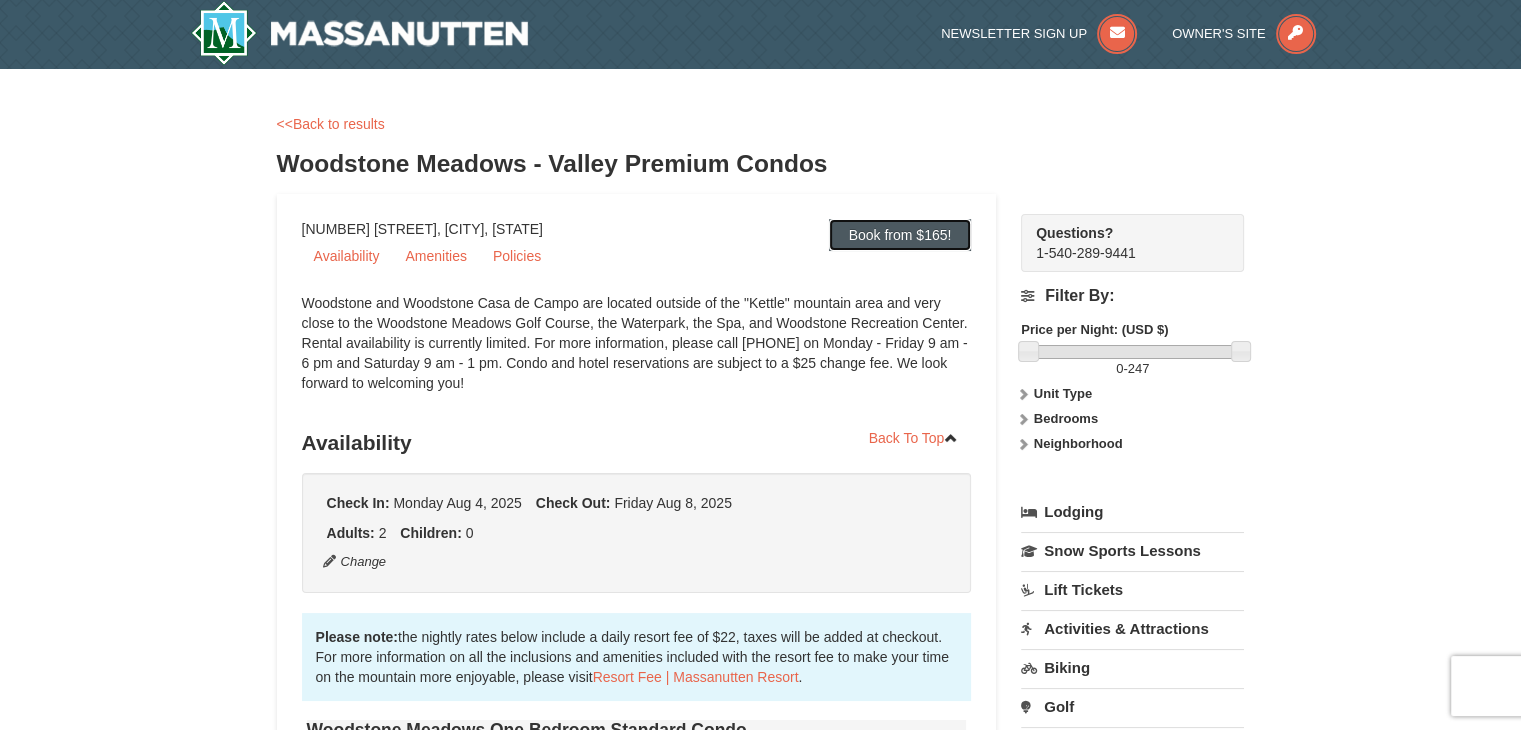 scroll, scrollTop: 0, scrollLeft: 0, axis: both 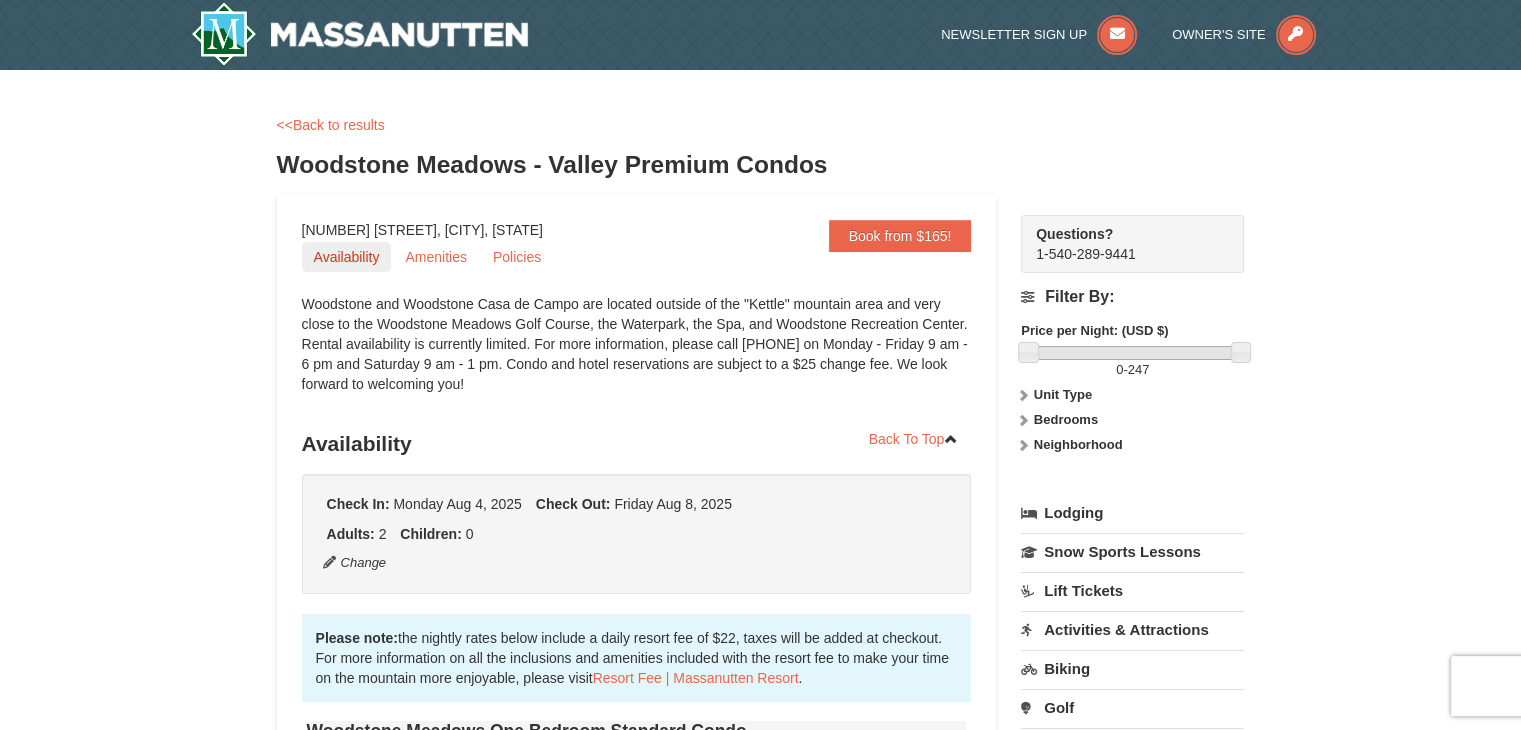 click on "Availability" at bounding box center (347, 257) 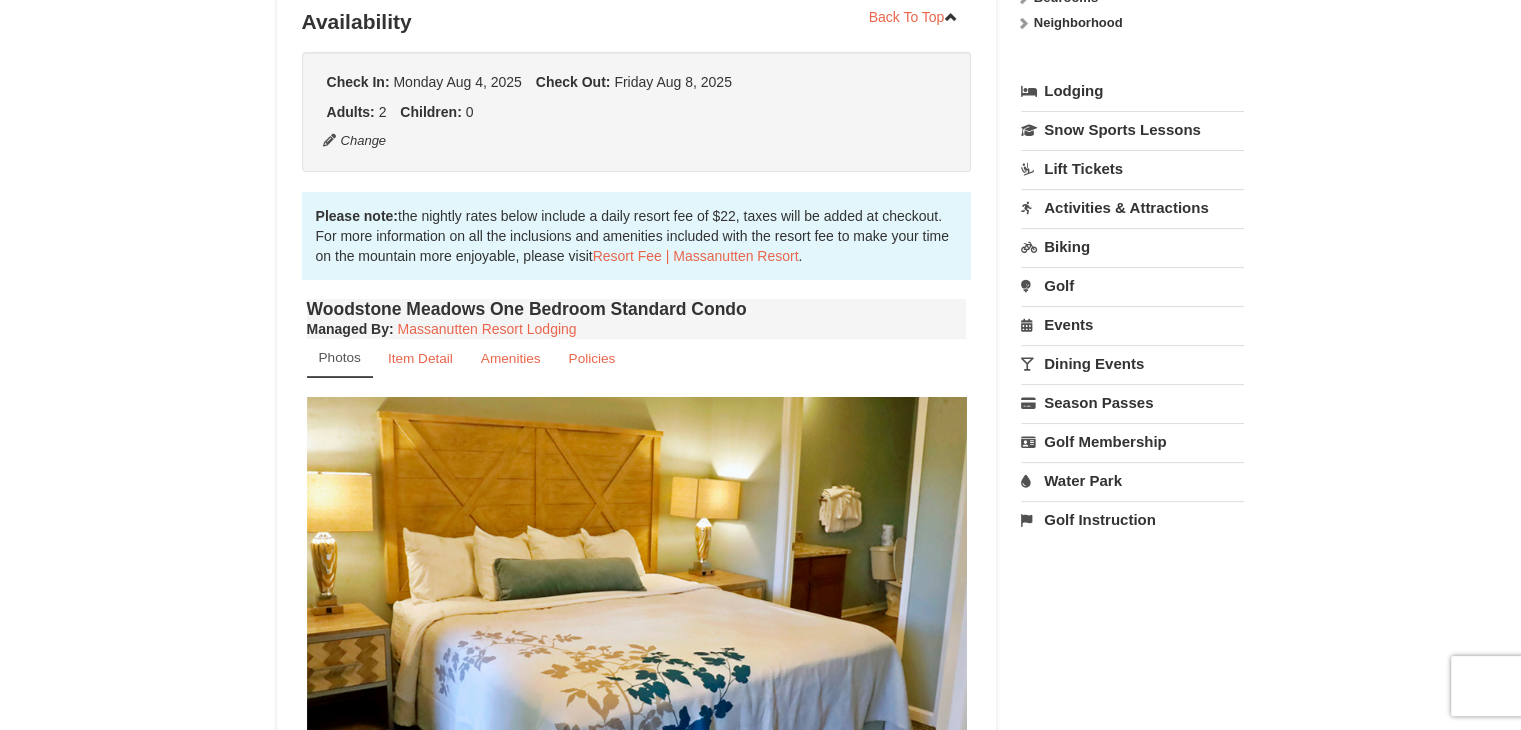 scroll, scrollTop: 424, scrollLeft: 0, axis: vertical 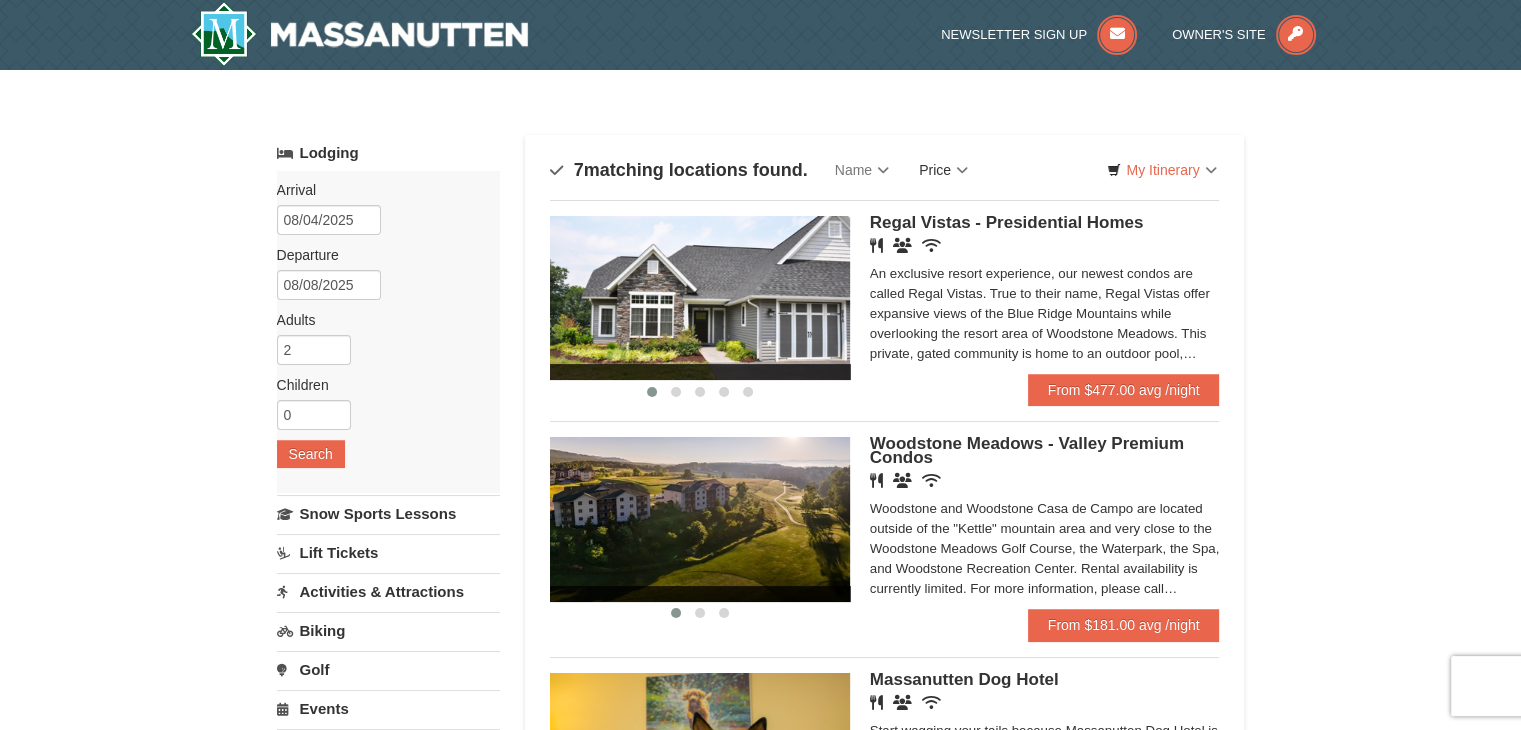 click on "Price" at bounding box center (943, 170) 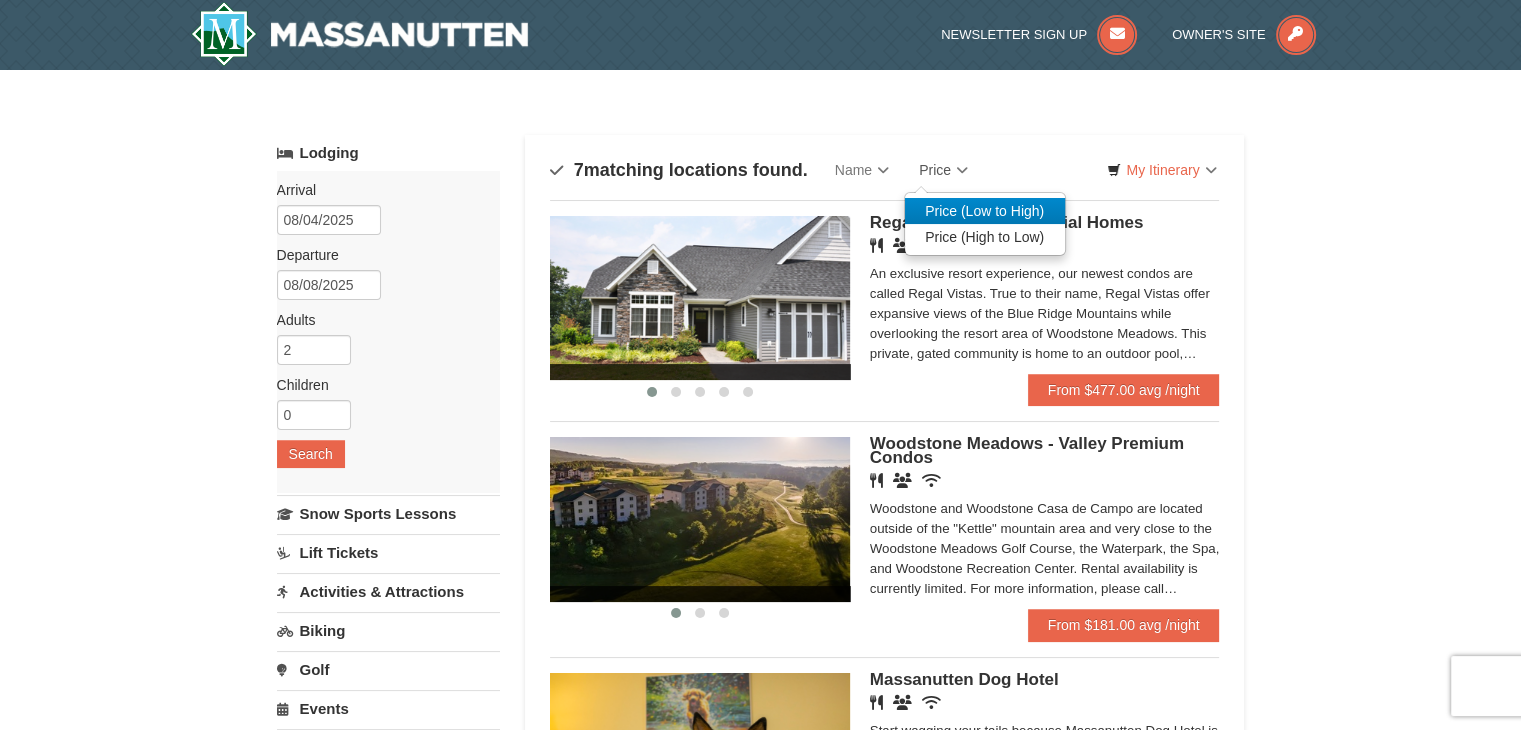 click on "Price (Low to High)" at bounding box center (985, 211) 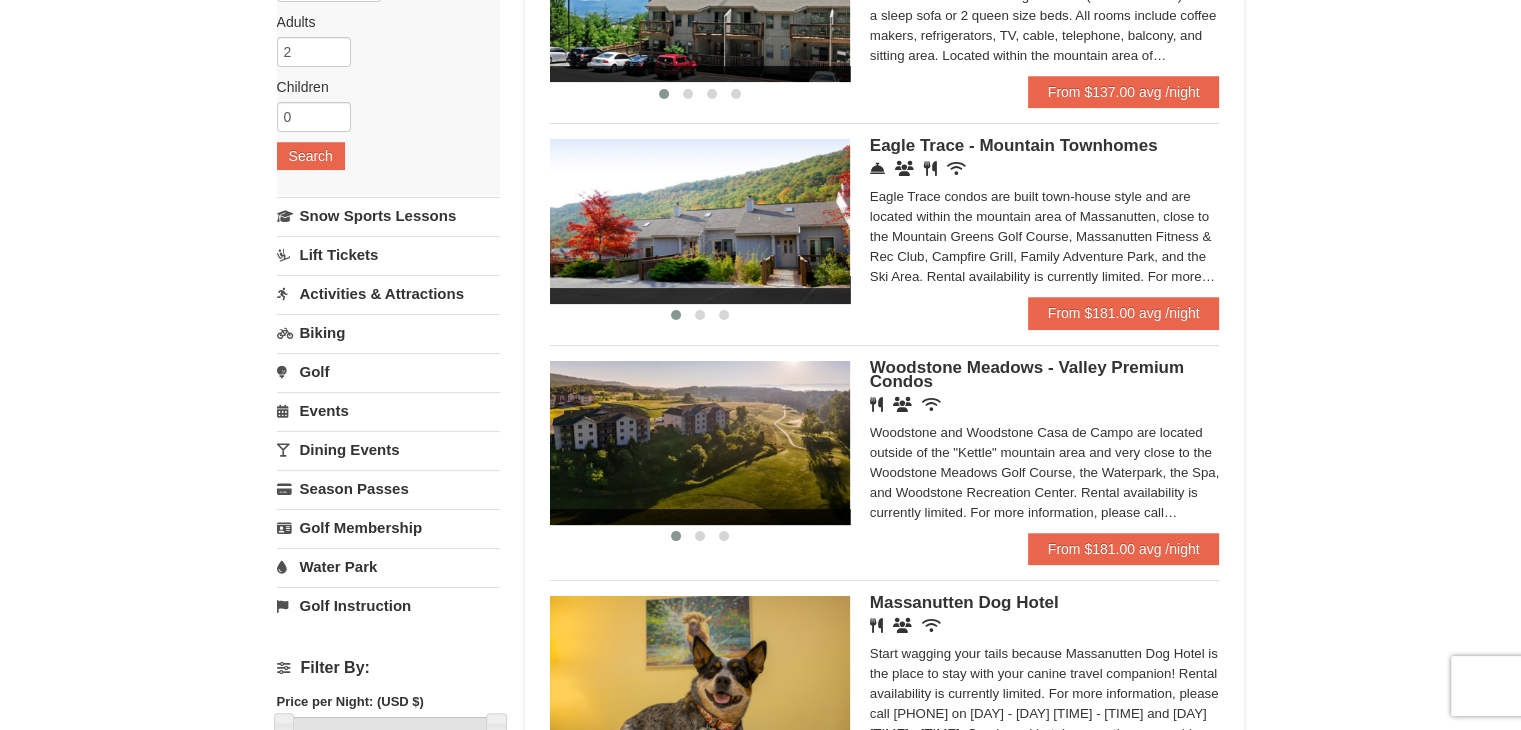 scroll, scrollTop: 300, scrollLeft: 0, axis: vertical 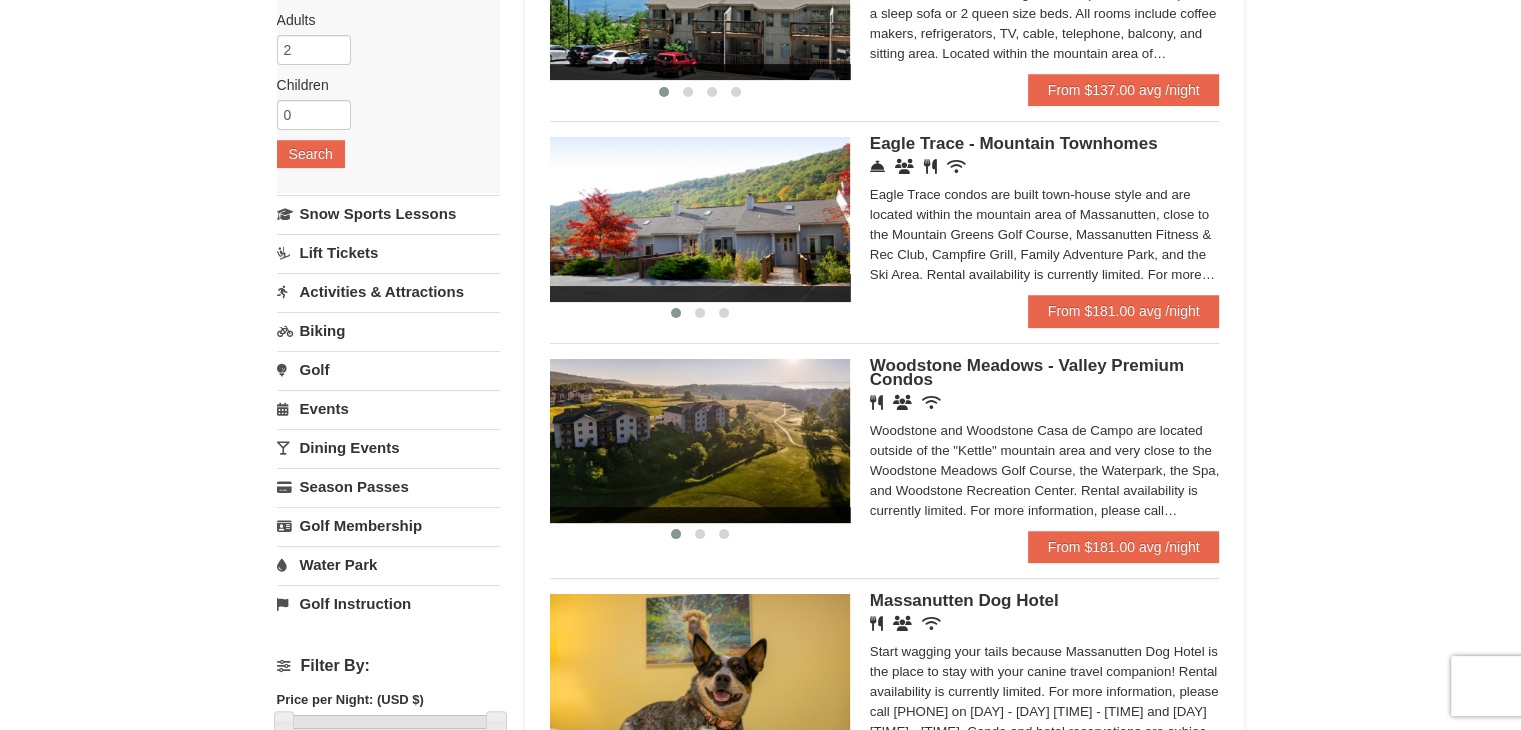 click at bounding box center [700, 441] 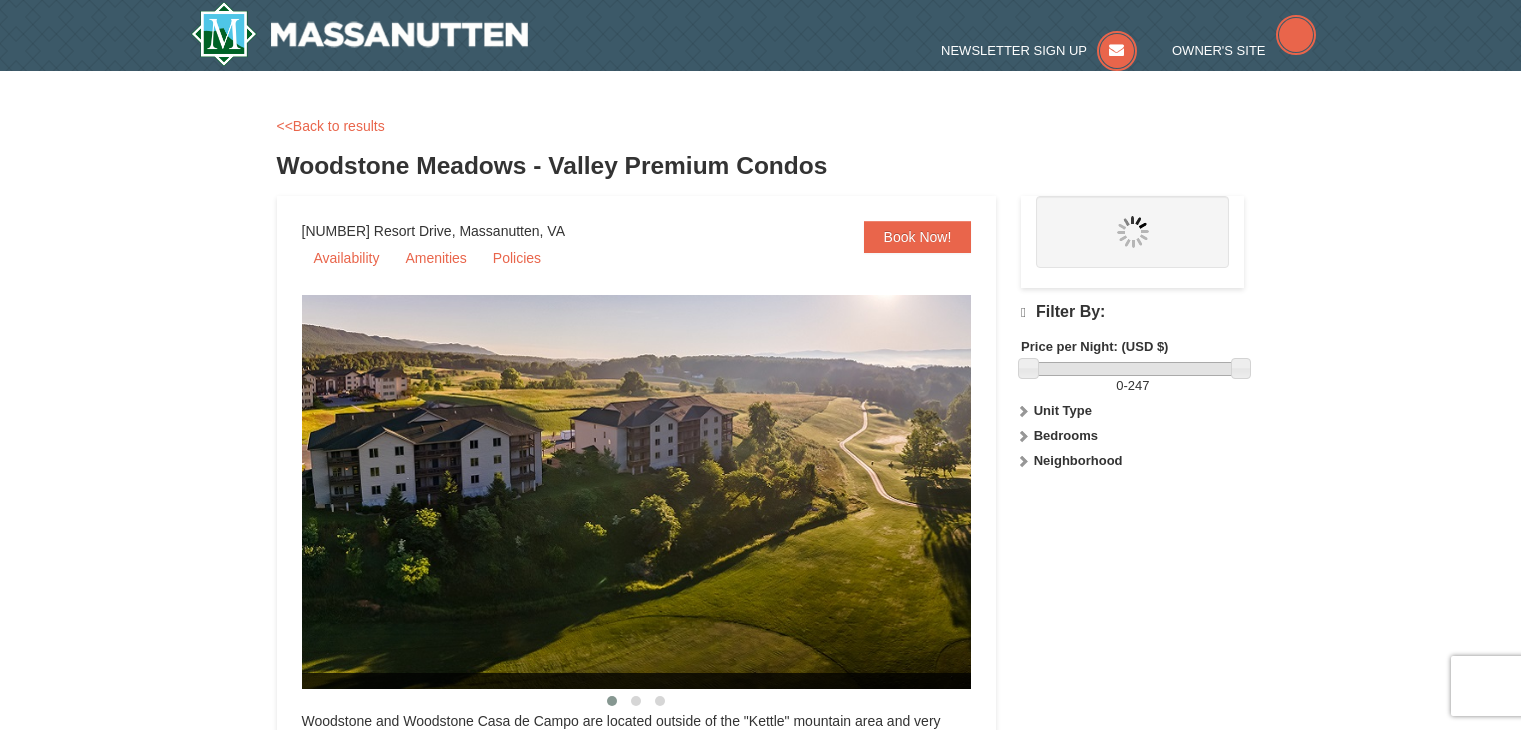 scroll, scrollTop: 0, scrollLeft: 0, axis: both 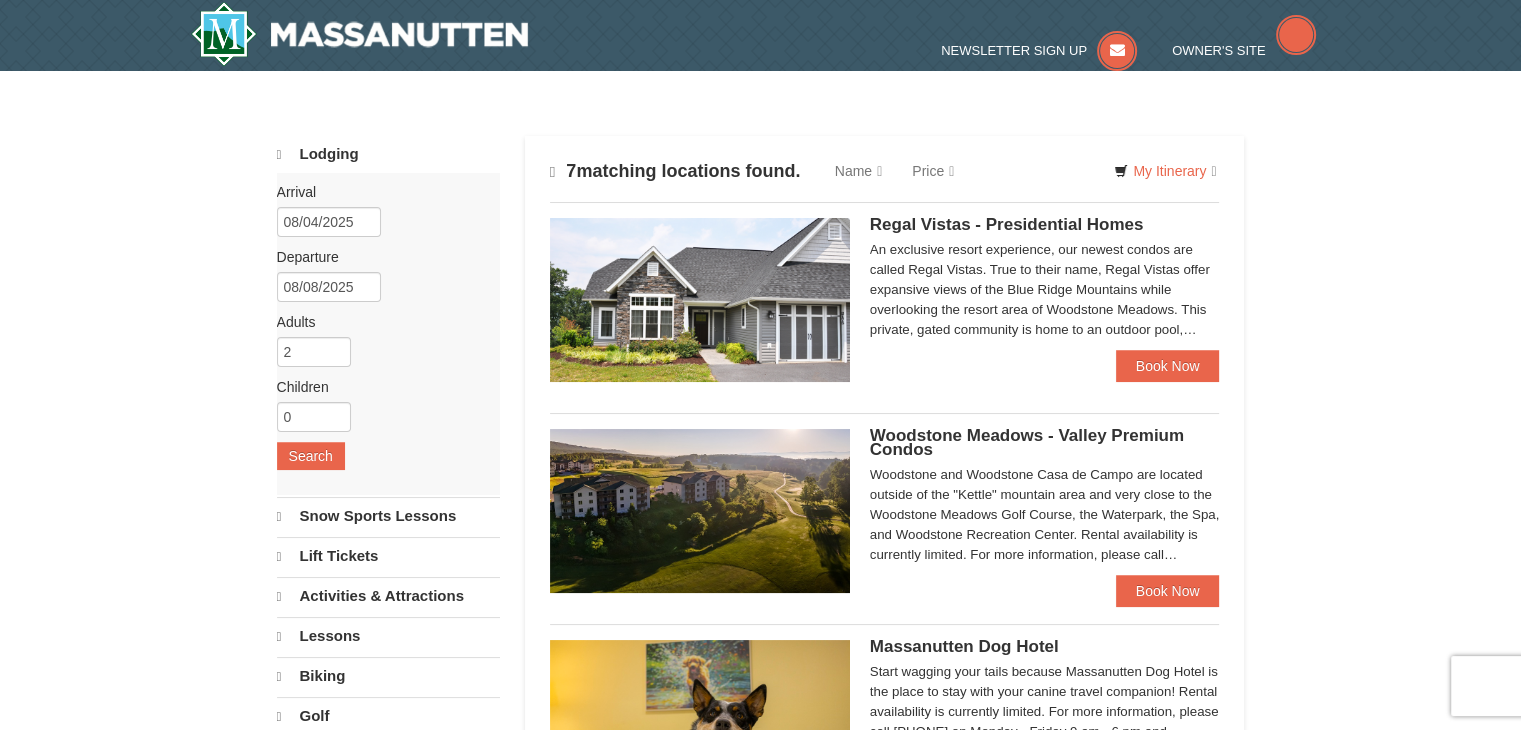 select on "8" 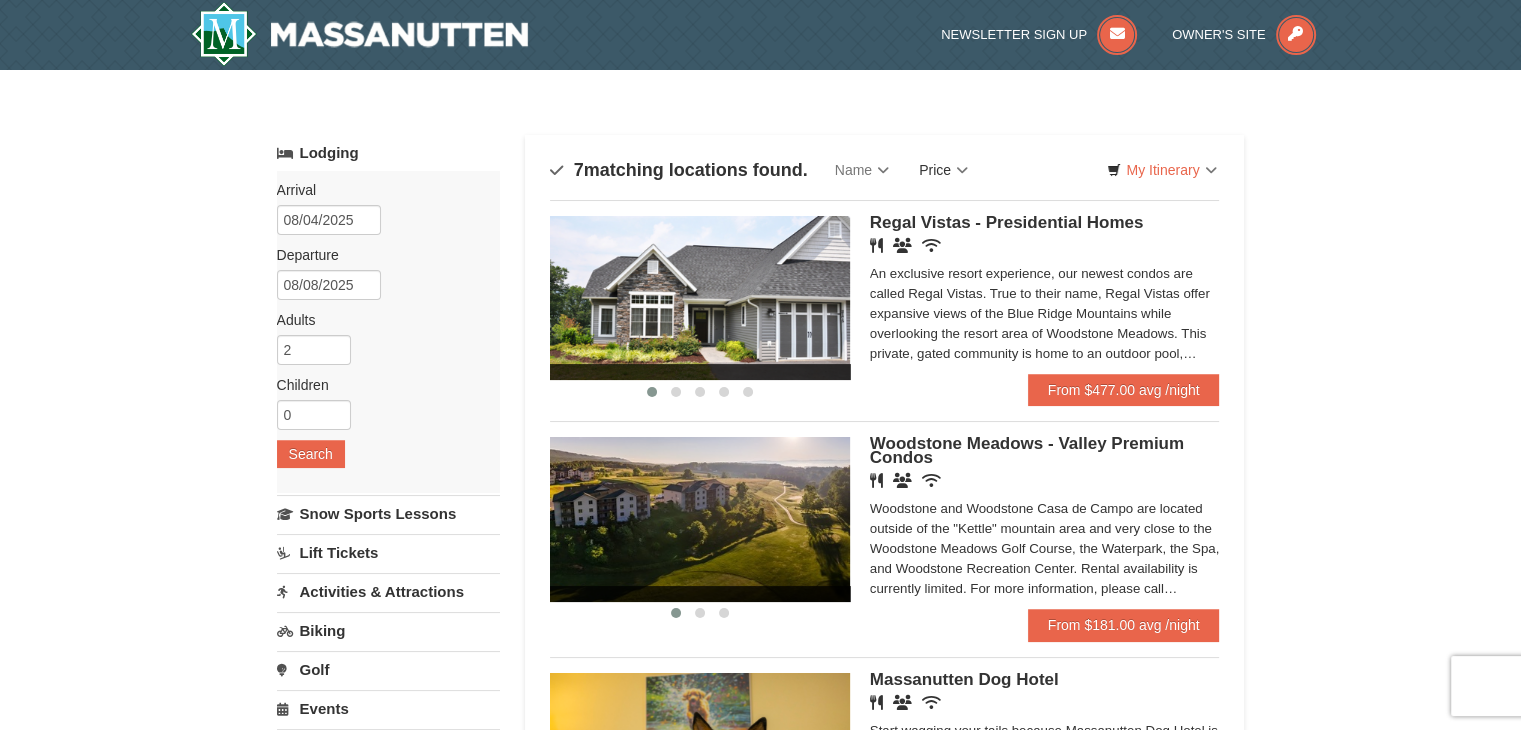 click on "Price" at bounding box center (943, 170) 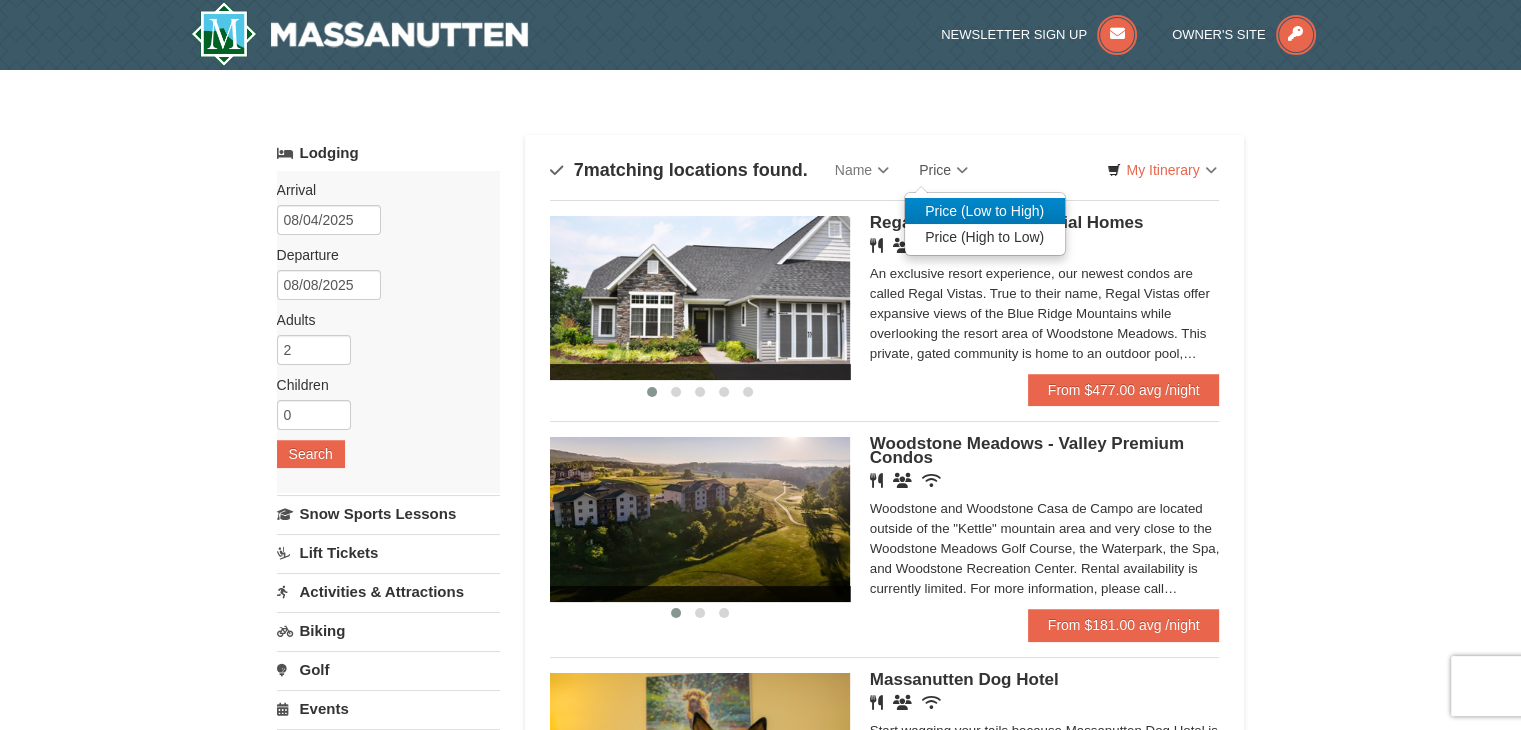 click on "Price (Low to High)" at bounding box center (985, 211) 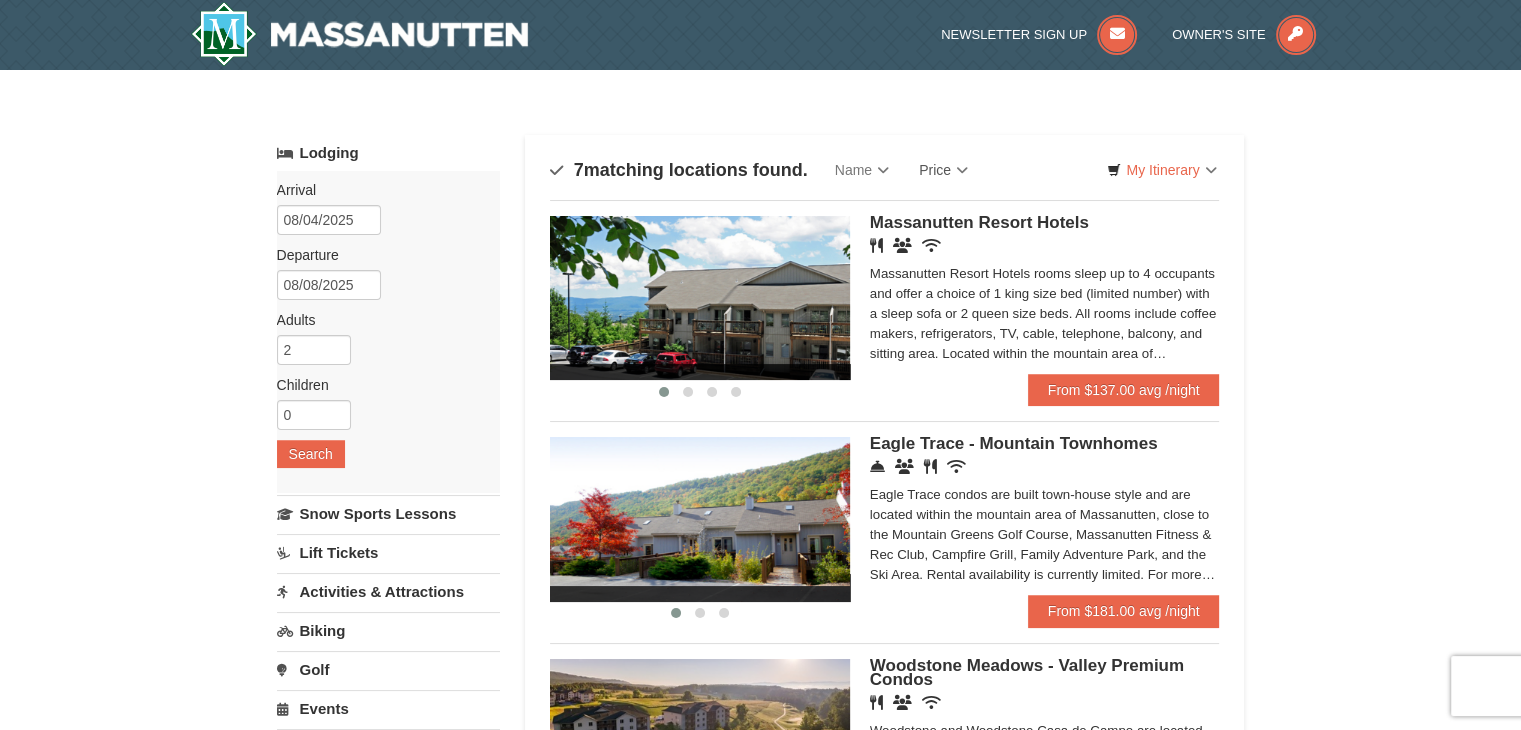 click at bounding box center (700, 298) 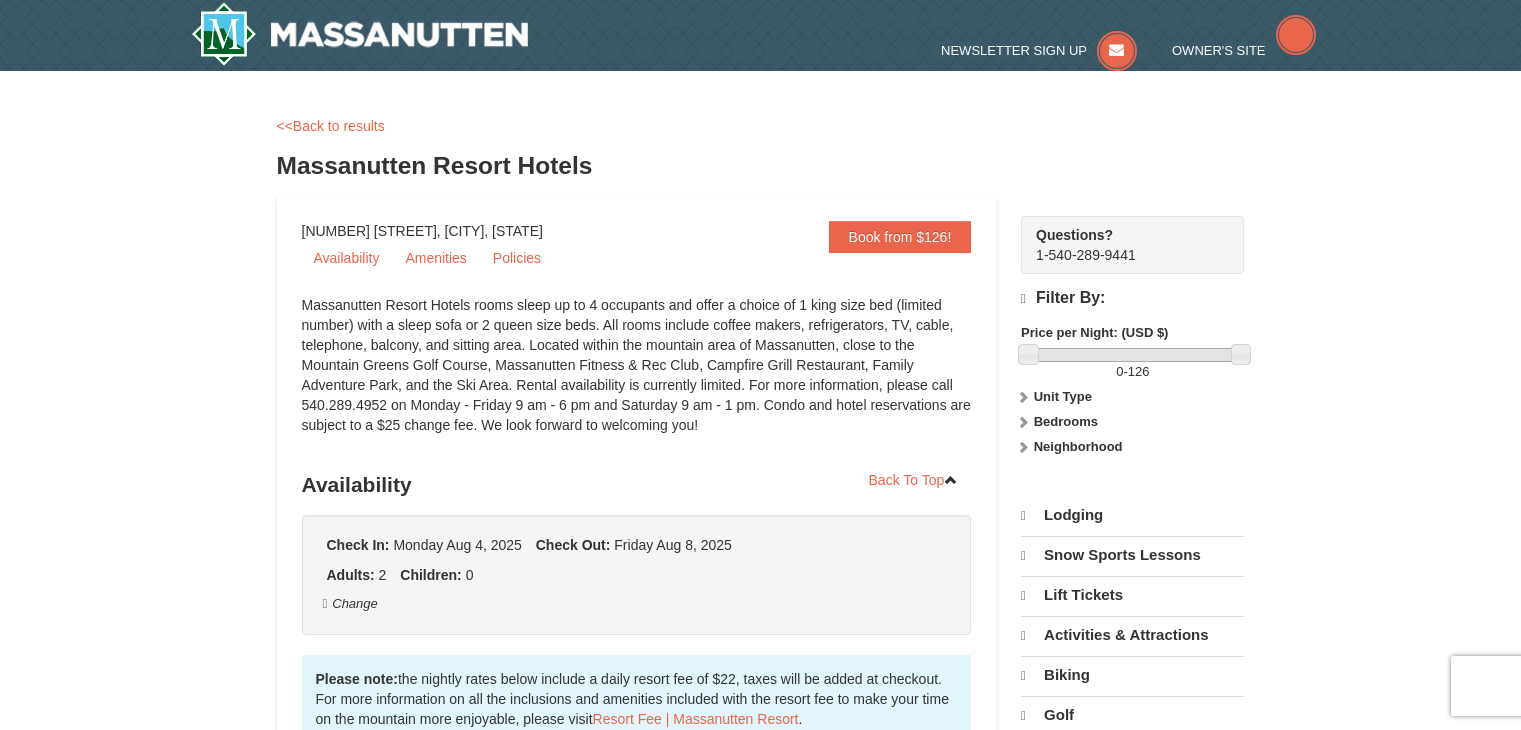 scroll, scrollTop: 0, scrollLeft: 0, axis: both 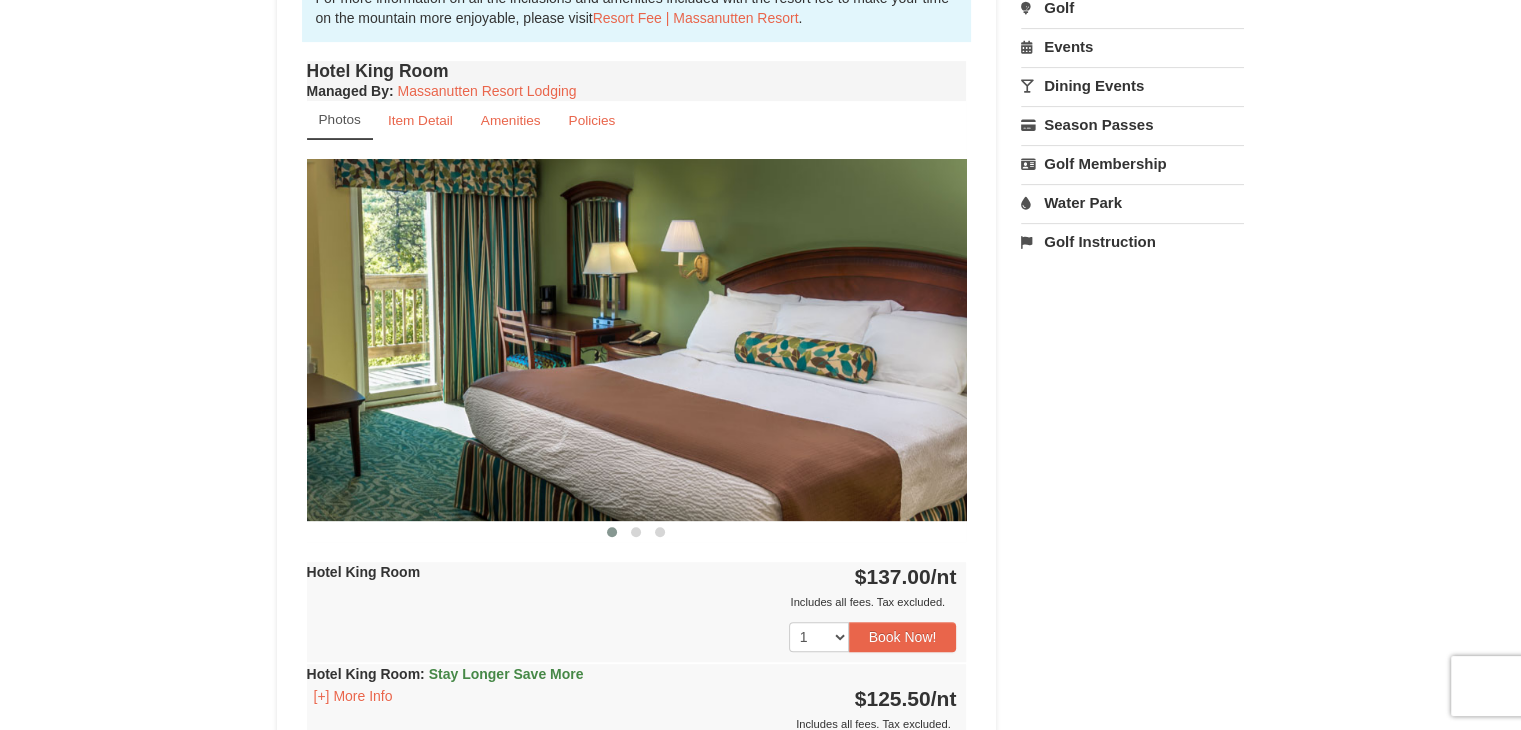 click at bounding box center (637, 339) 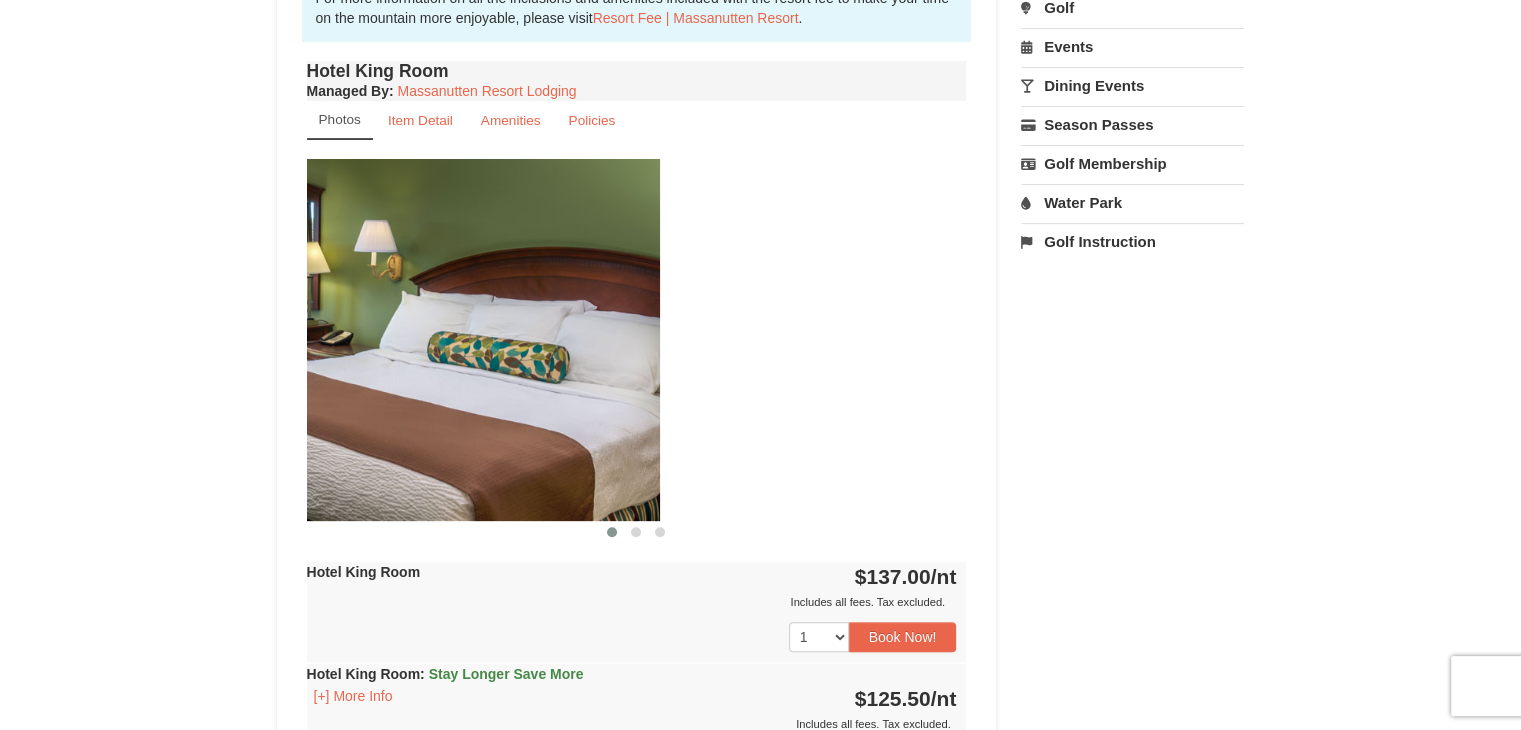 drag, startPoint x: 764, startPoint y: 372, endPoint x: 466, endPoint y: 402, distance: 299.50626 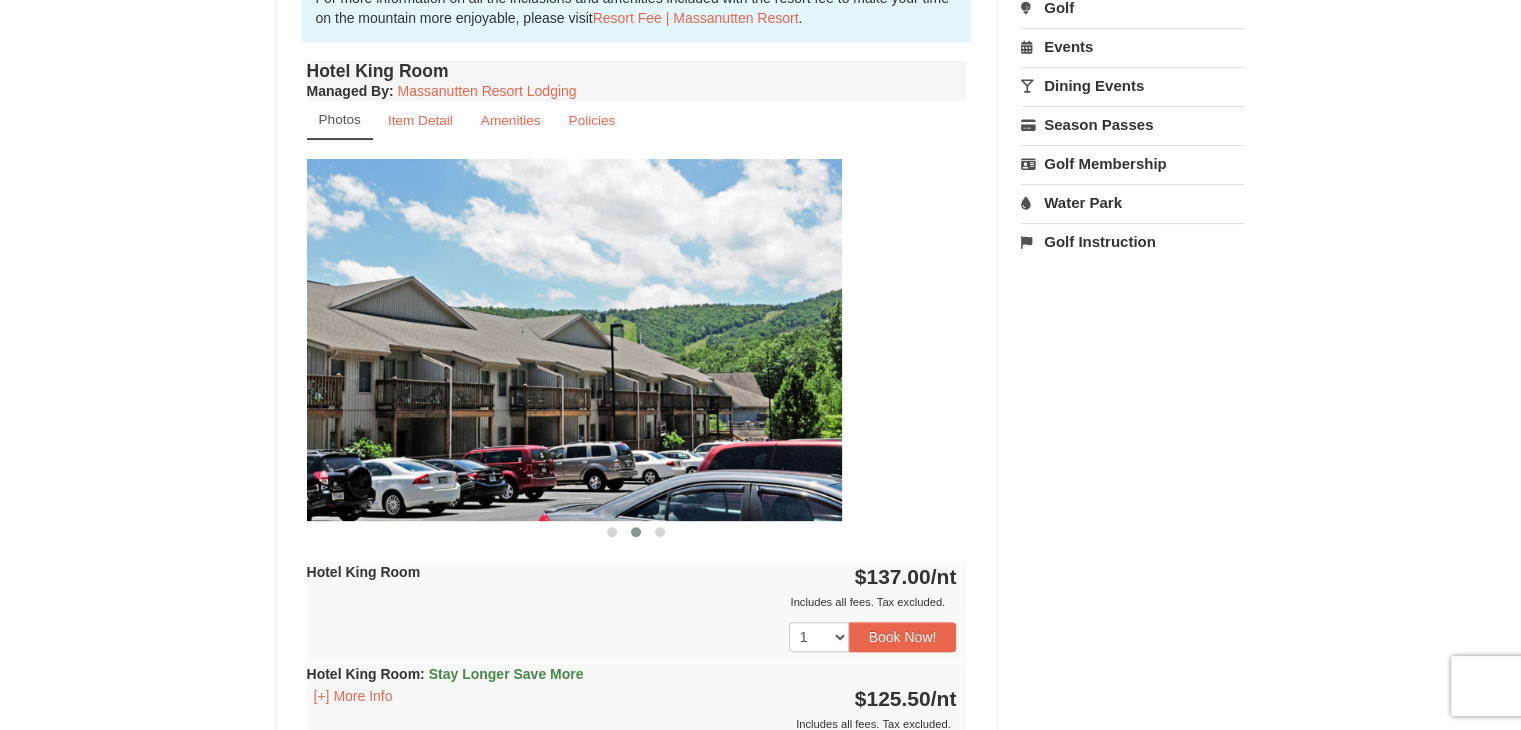 drag, startPoint x: 670, startPoint y: 389, endPoint x: 638, endPoint y: 393, distance: 32.24903 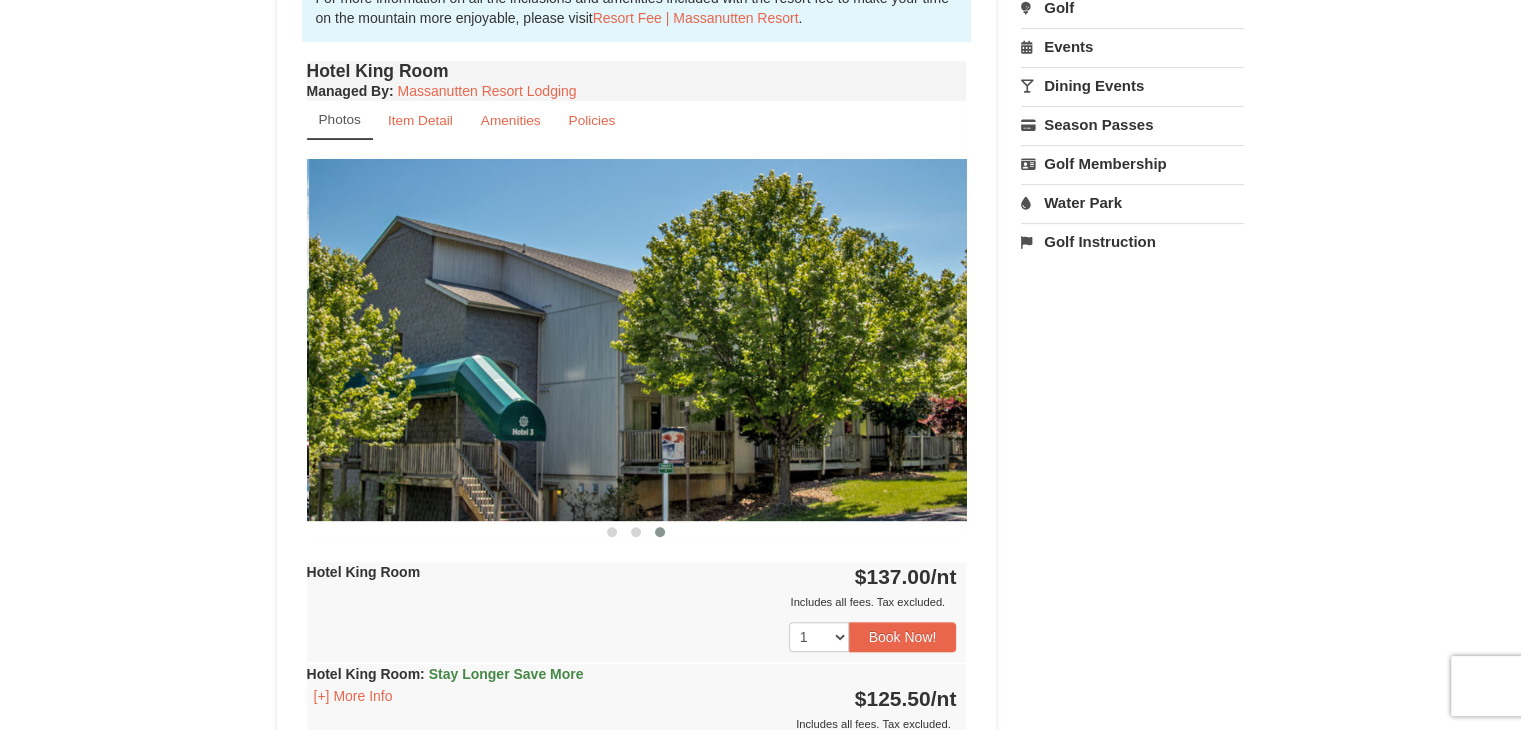 drag, startPoint x: 596, startPoint y: 385, endPoint x: 899, endPoint y: 378, distance: 303.08084 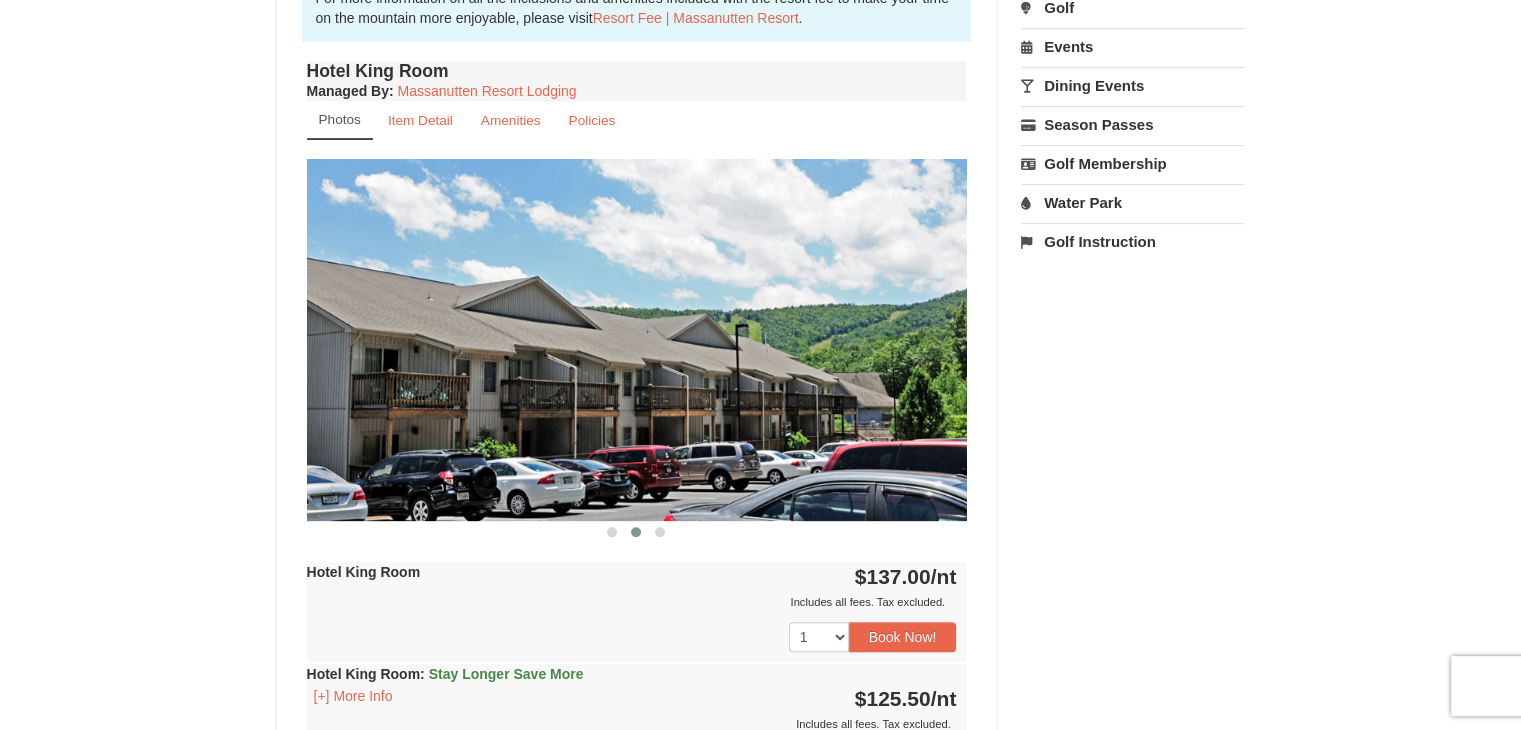 click at bounding box center (637, 339) 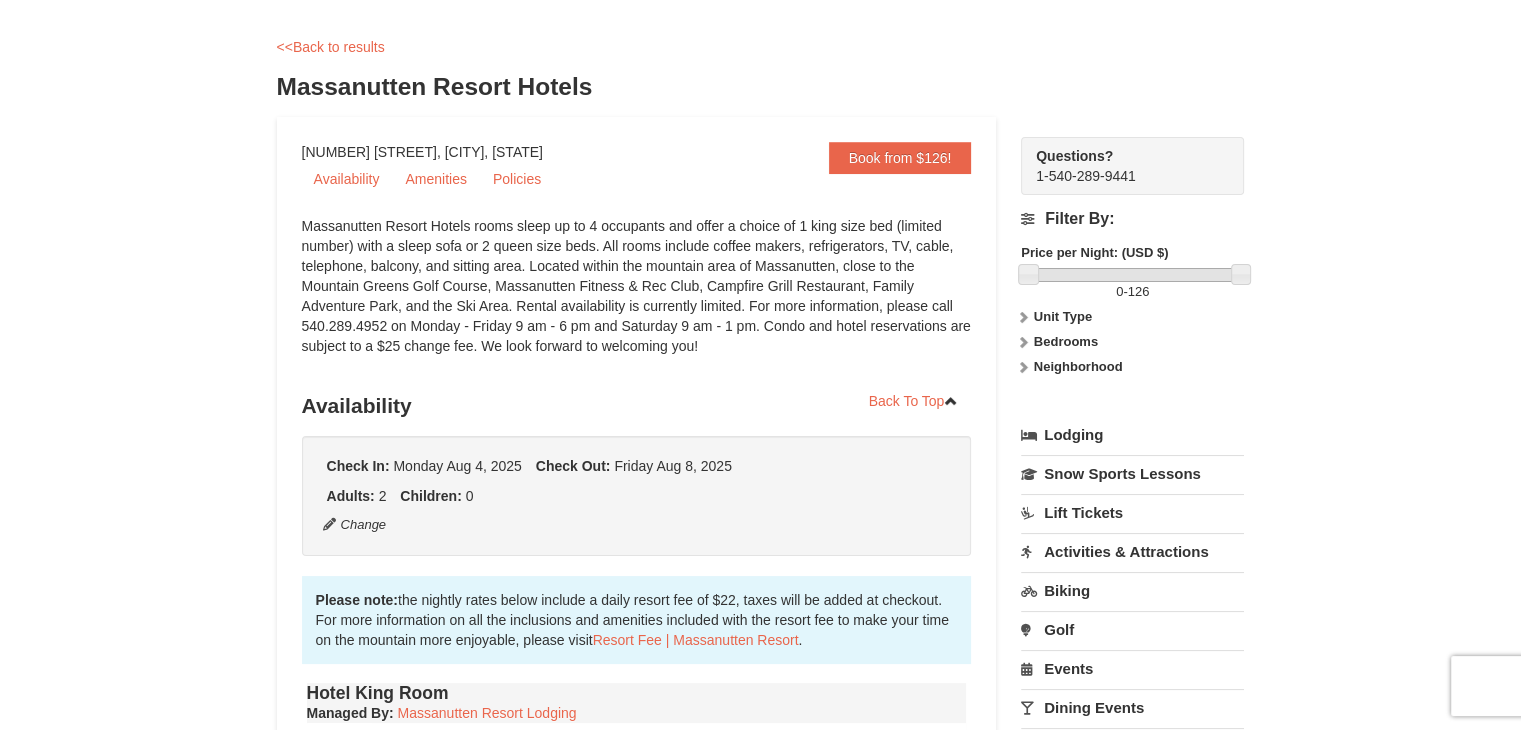 scroll, scrollTop: 0, scrollLeft: 0, axis: both 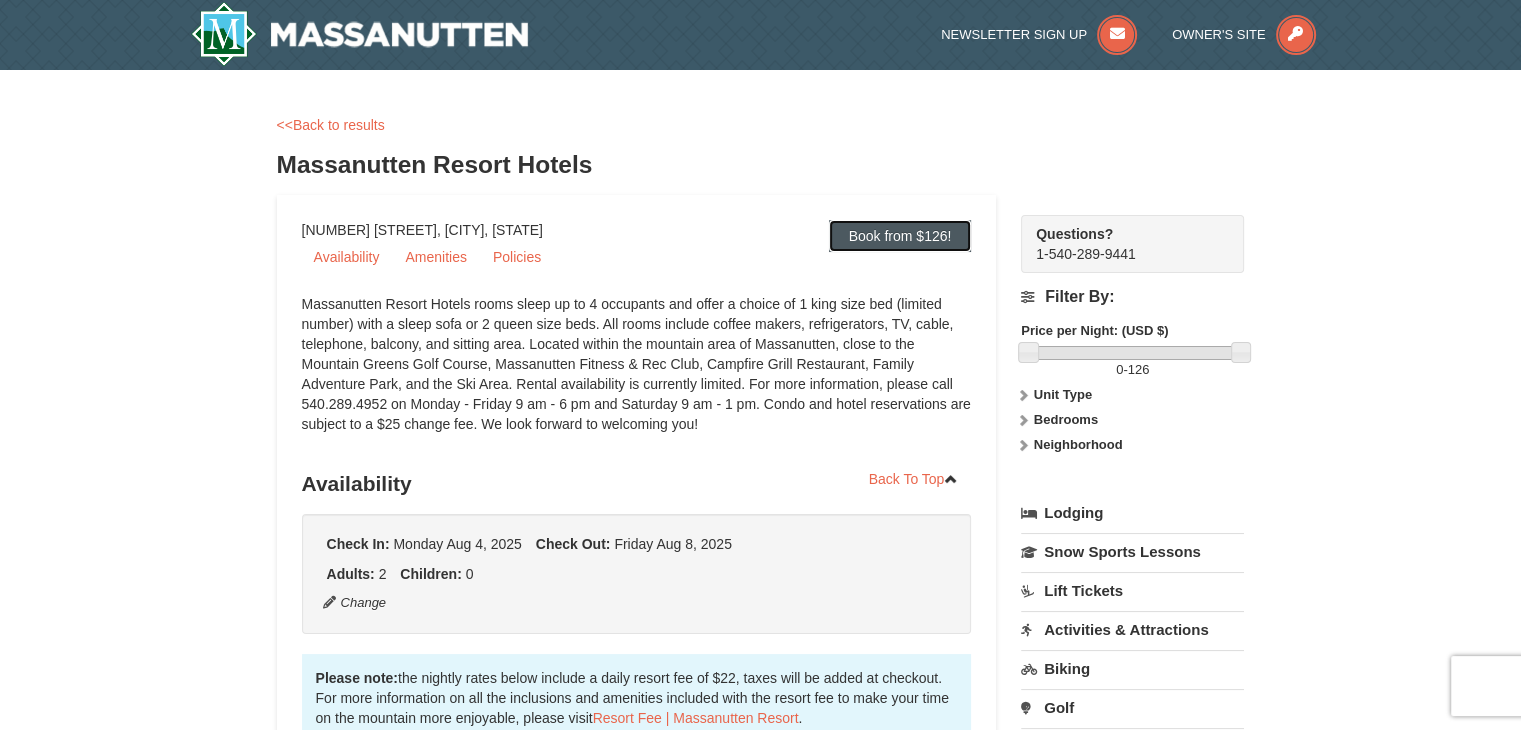 click on "Book from $126!" at bounding box center (900, 236) 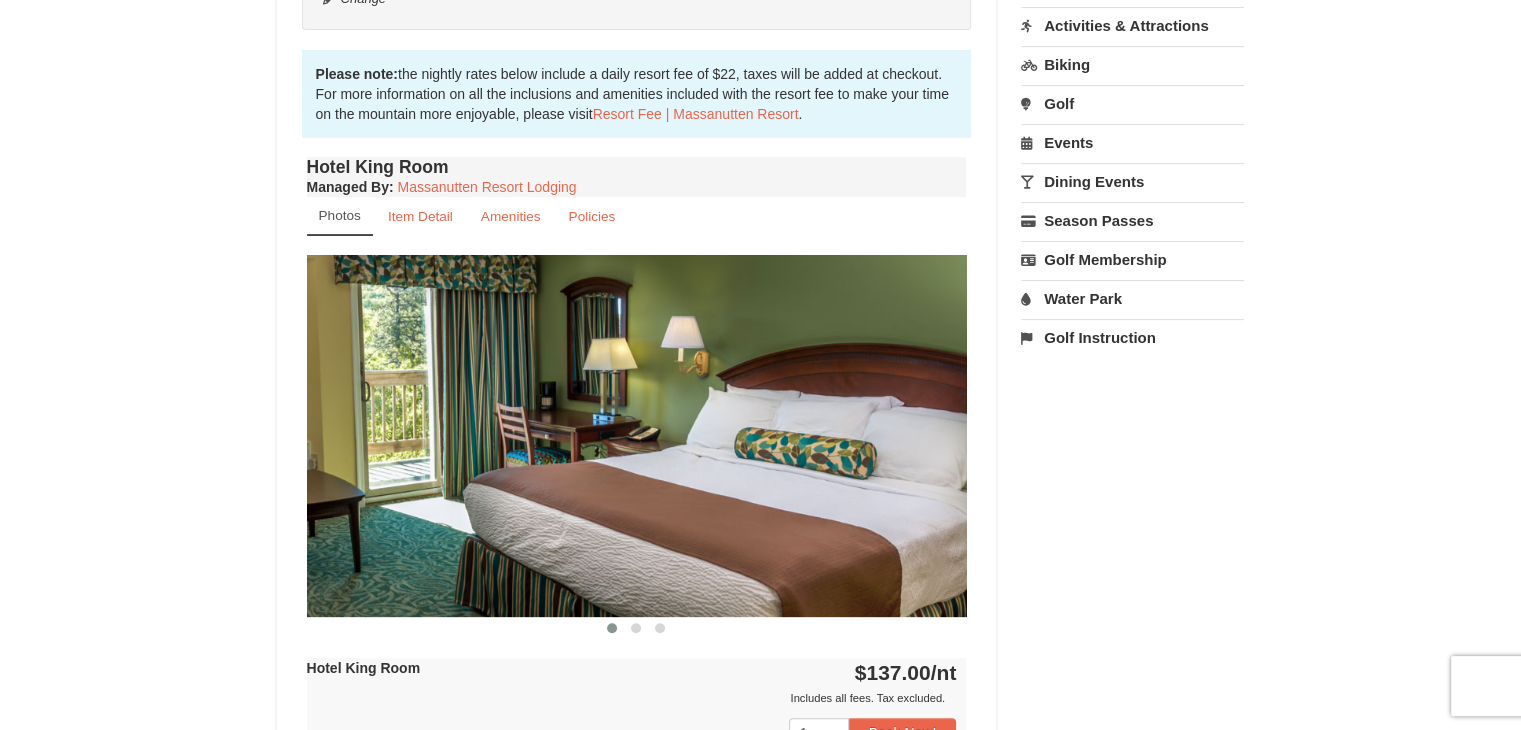 scroll, scrollTop: 664, scrollLeft: 0, axis: vertical 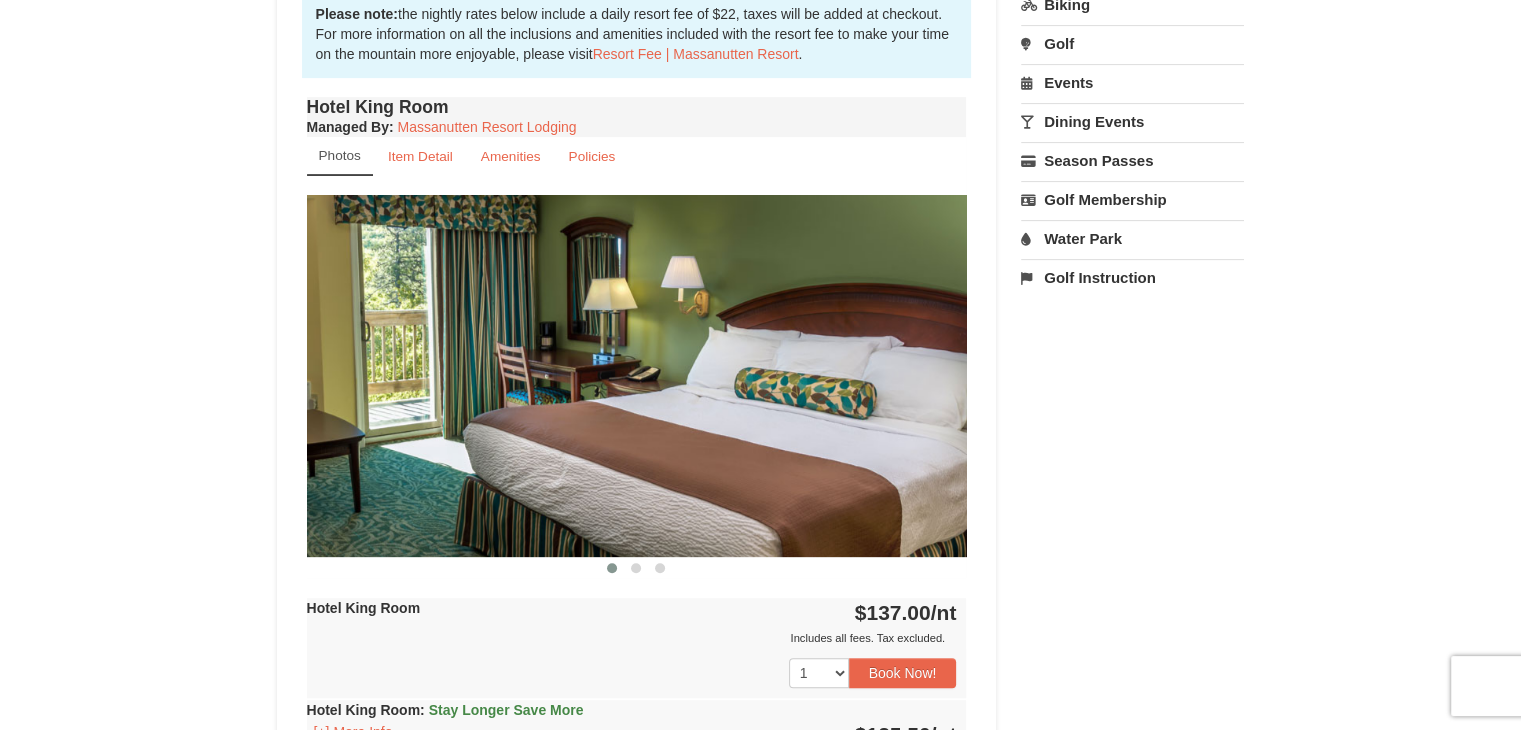 drag, startPoint x: 864, startPoint y: 476, endPoint x: 715, endPoint y: 476, distance: 149 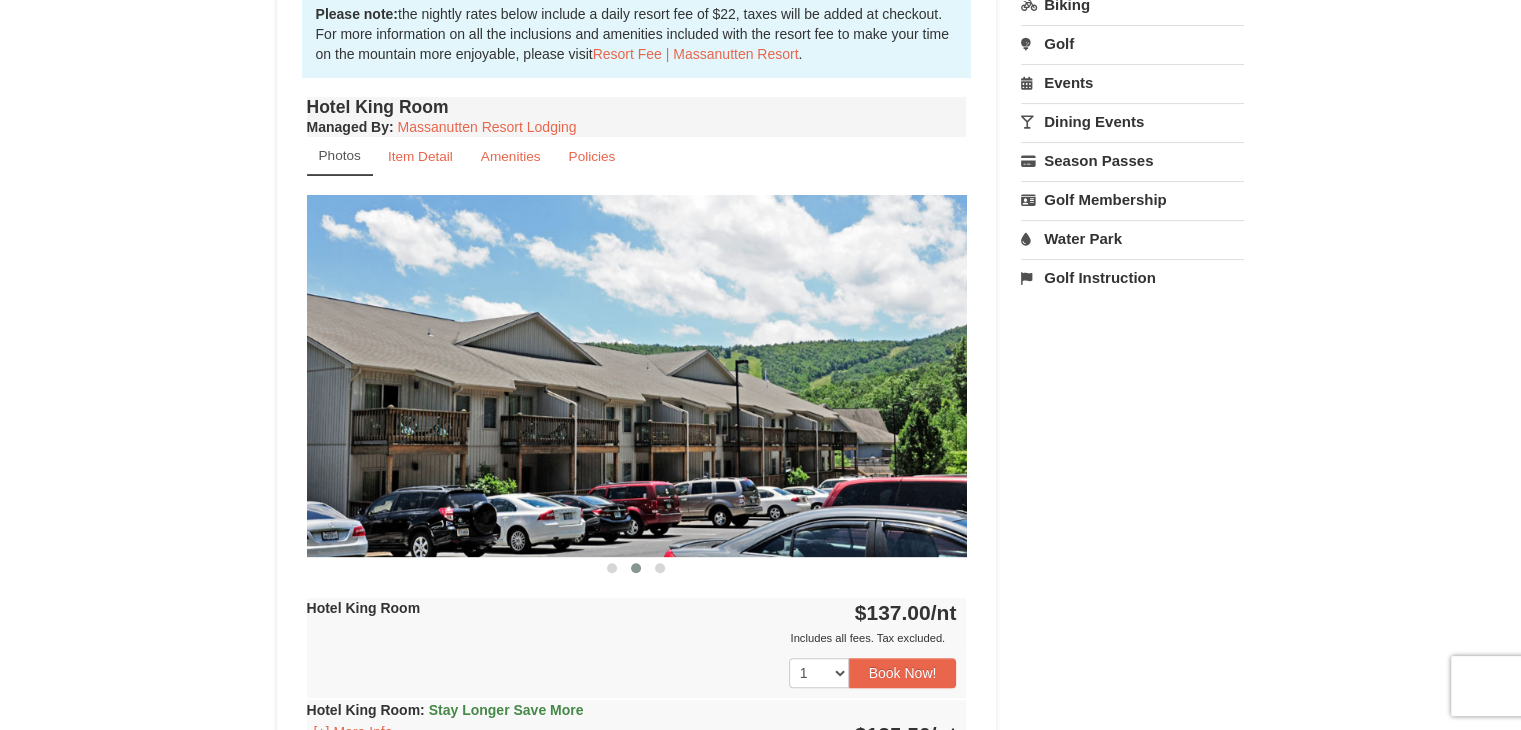 drag, startPoint x: 750, startPoint y: 467, endPoint x: 928, endPoint y: 461, distance: 178.10109 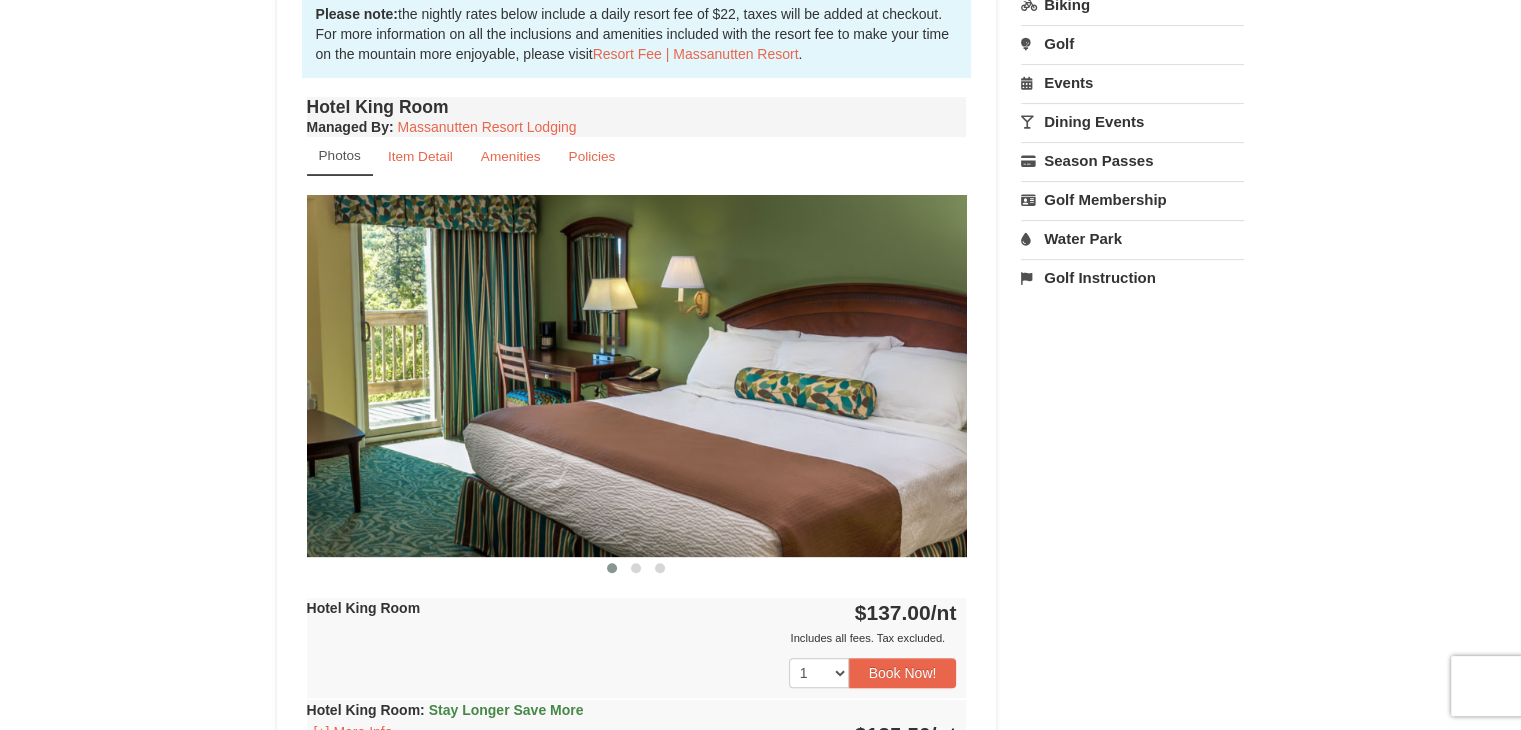 drag, startPoint x: 827, startPoint y: 466, endPoint x: 593, endPoint y: 485, distance: 234.7701 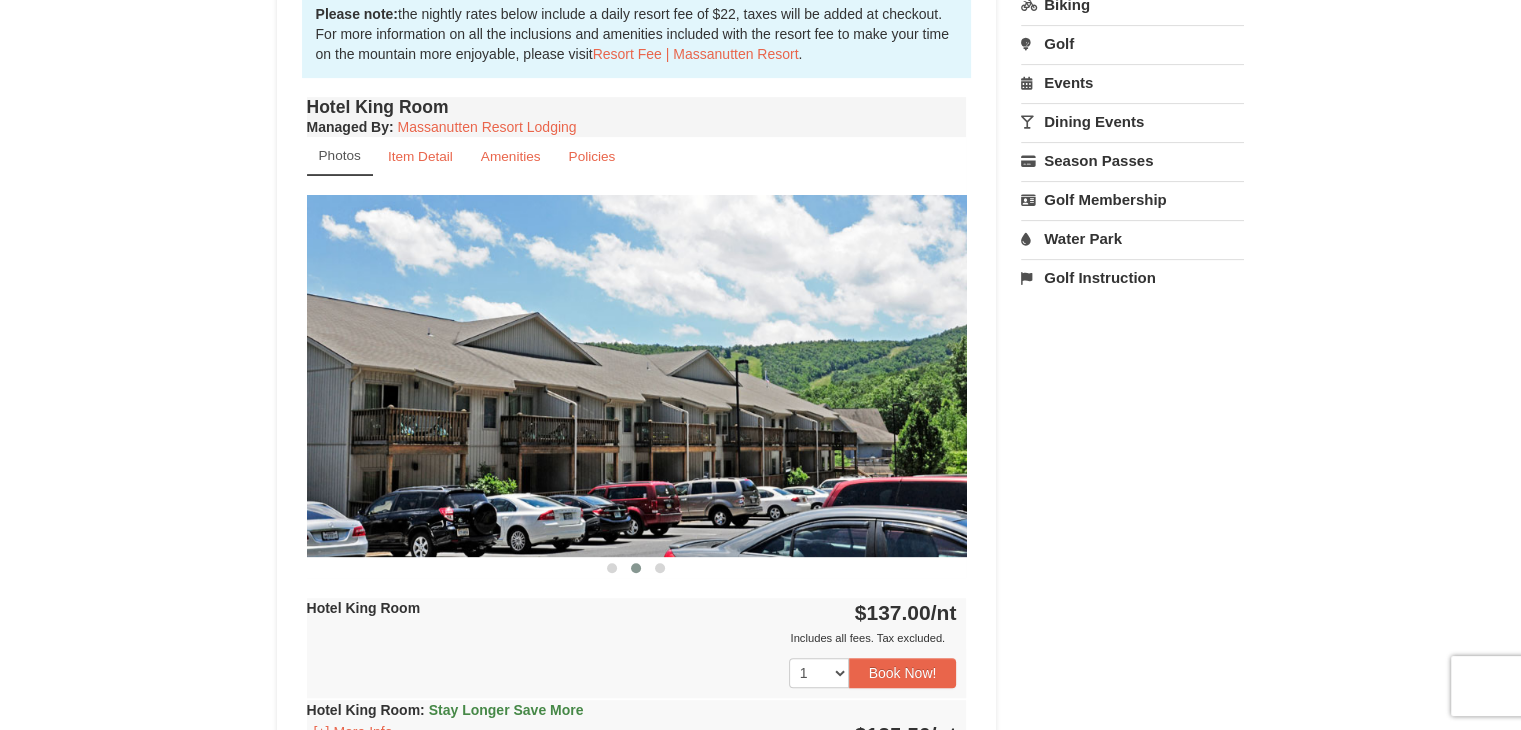 drag, startPoint x: 684, startPoint y: 470, endPoint x: 445, endPoint y: 455, distance: 239.47025 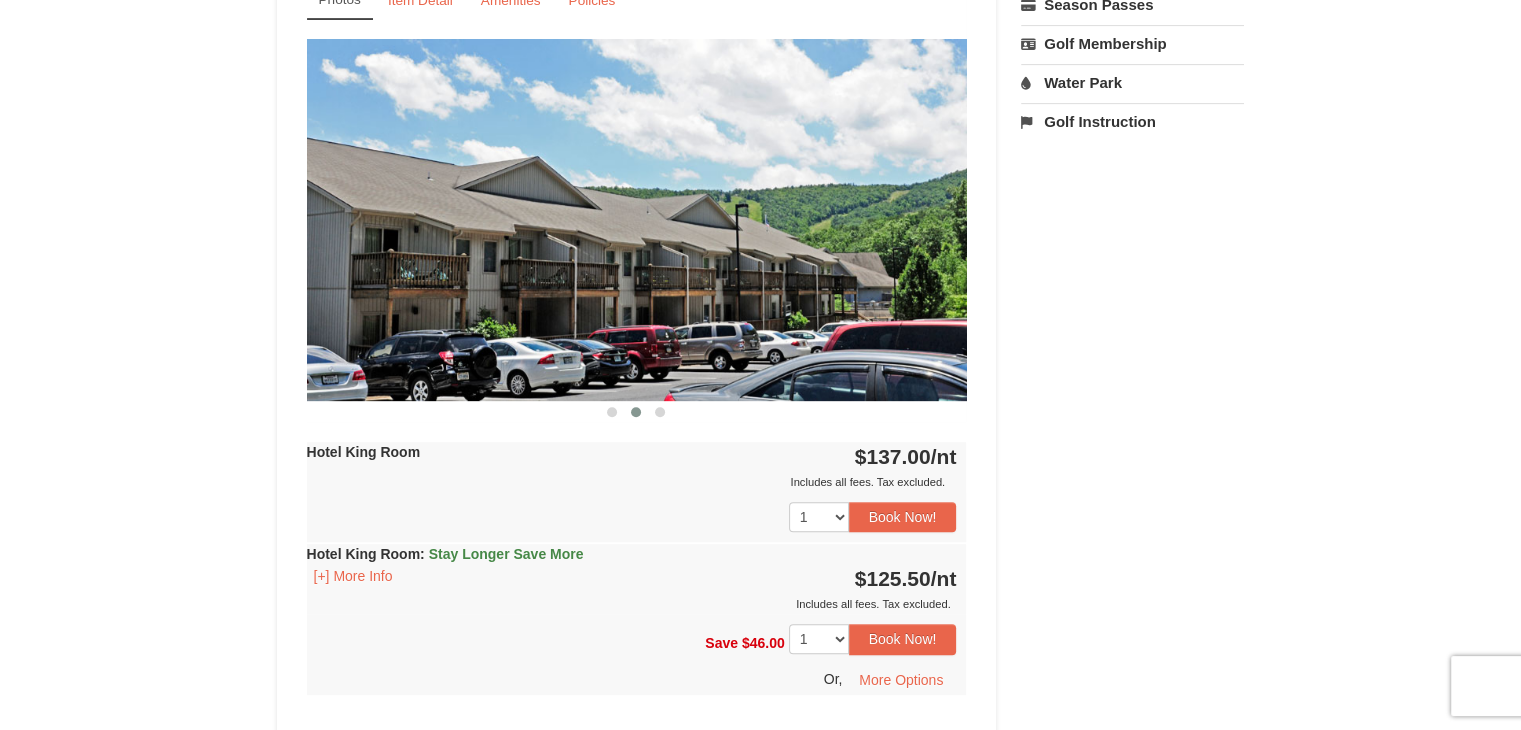 scroll, scrollTop: 864, scrollLeft: 0, axis: vertical 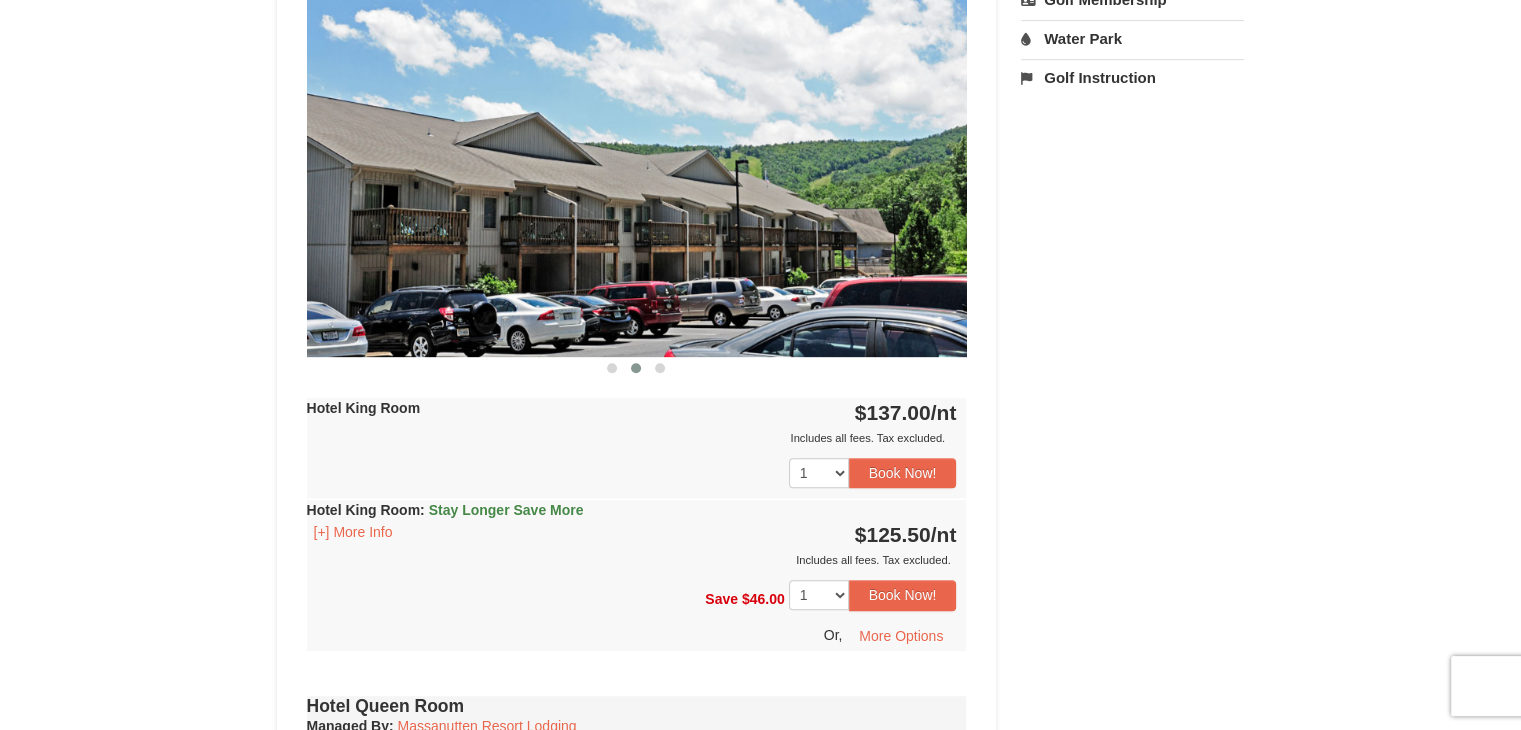 drag, startPoint x: 695, startPoint y: 267, endPoint x: 812, endPoint y: 261, distance: 117.15375 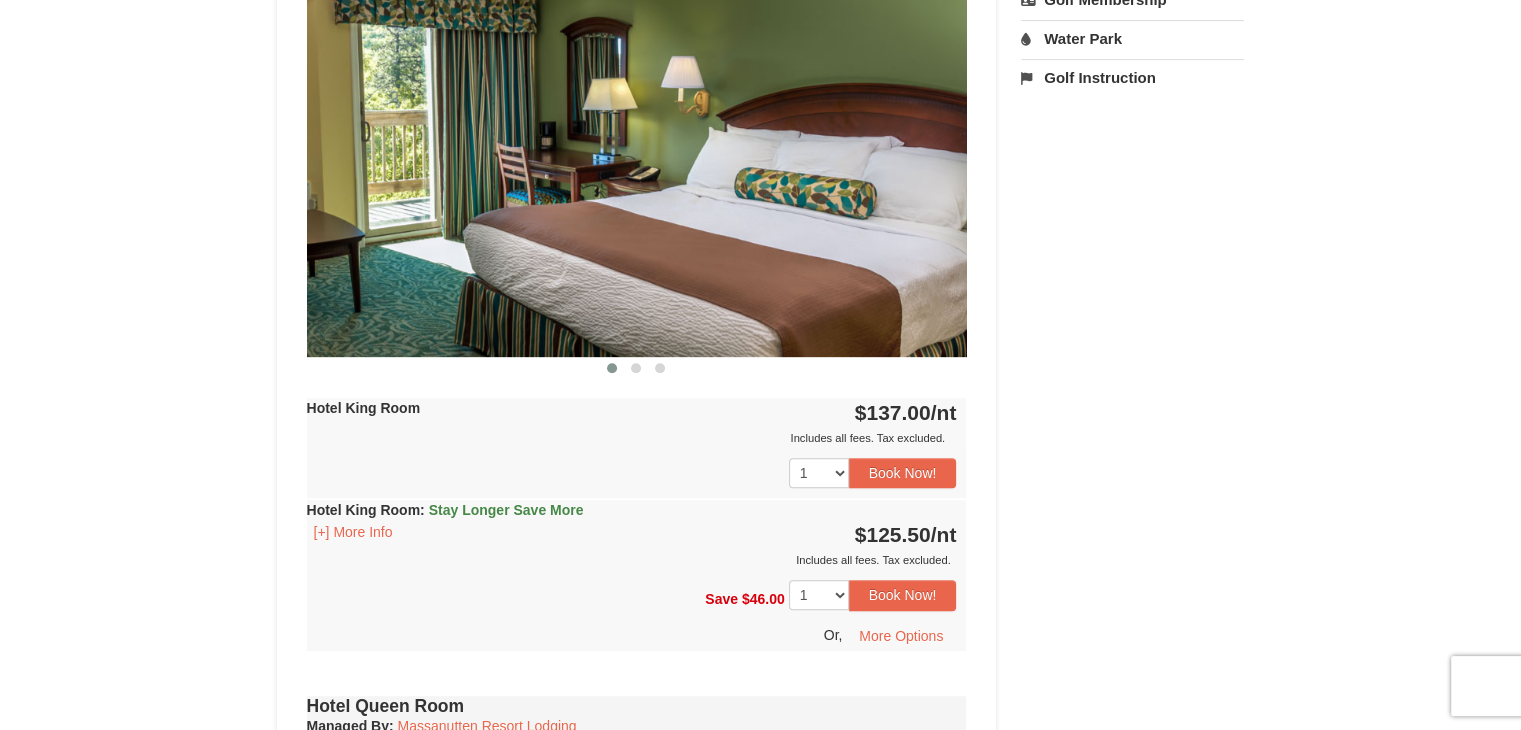 drag, startPoint x: 789, startPoint y: 284, endPoint x: 176, endPoint y: 284, distance: 613 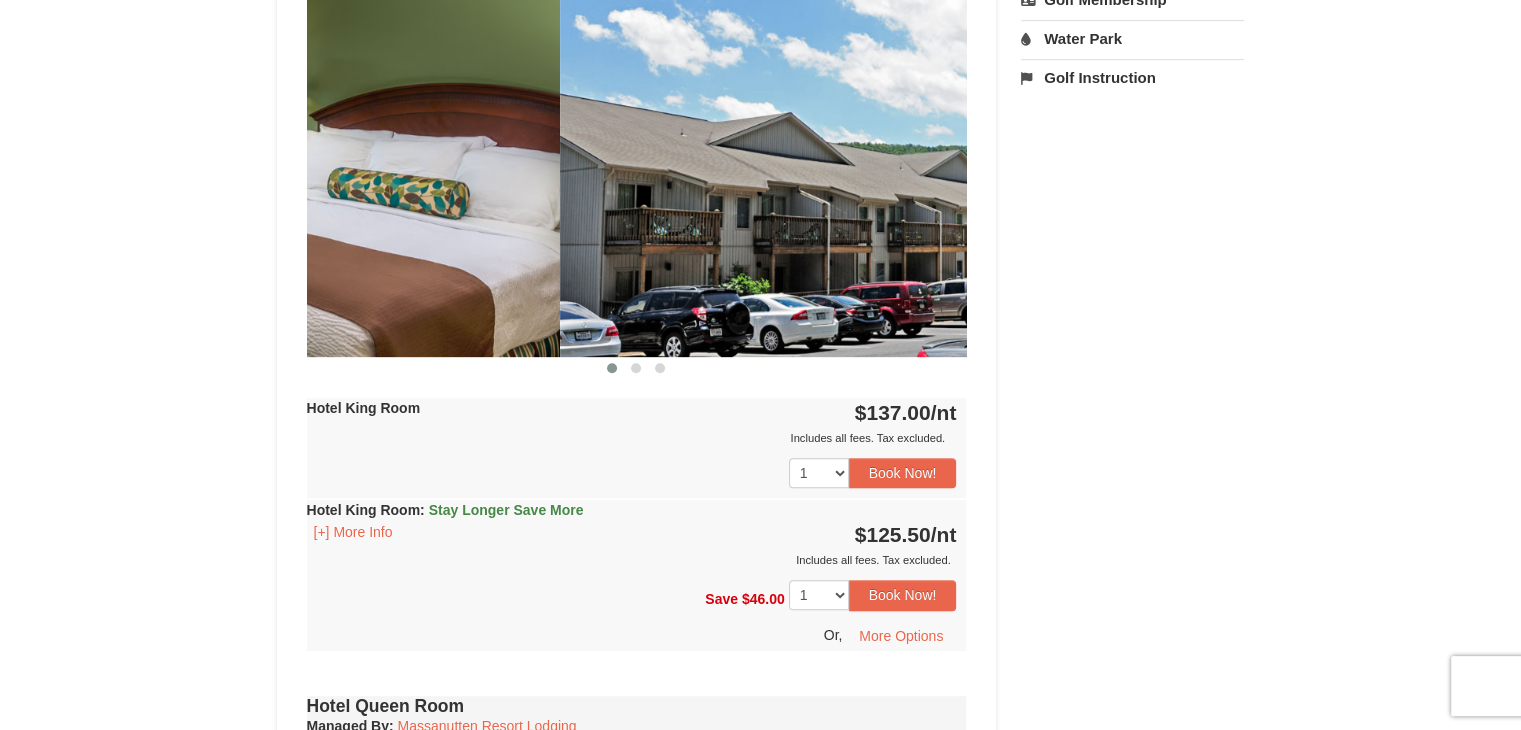 drag, startPoint x: 734, startPoint y: 242, endPoint x: 336, endPoint y: 245, distance: 398.0113 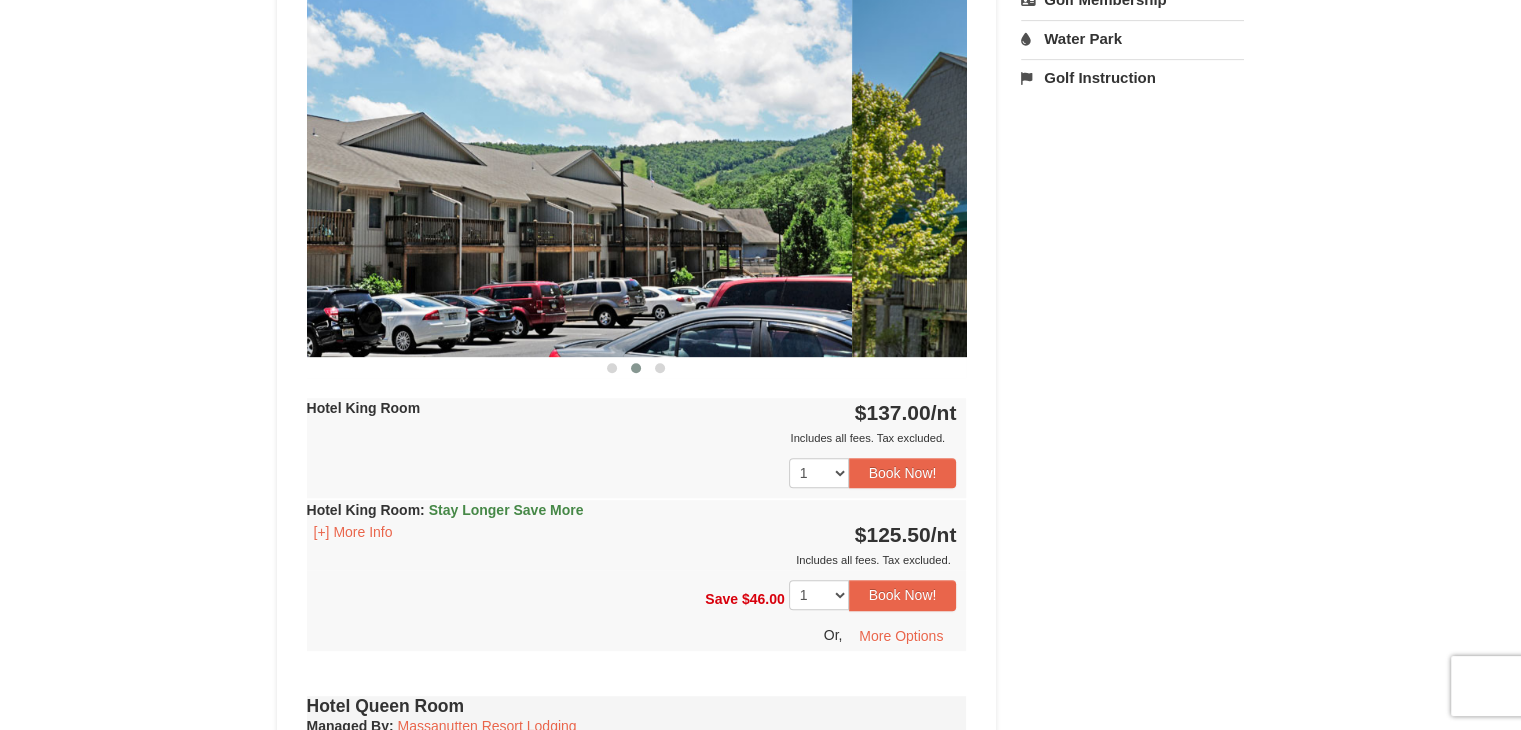 drag, startPoint x: 676, startPoint y: 249, endPoint x: 340, endPoint y: 241, distance: 336.0952 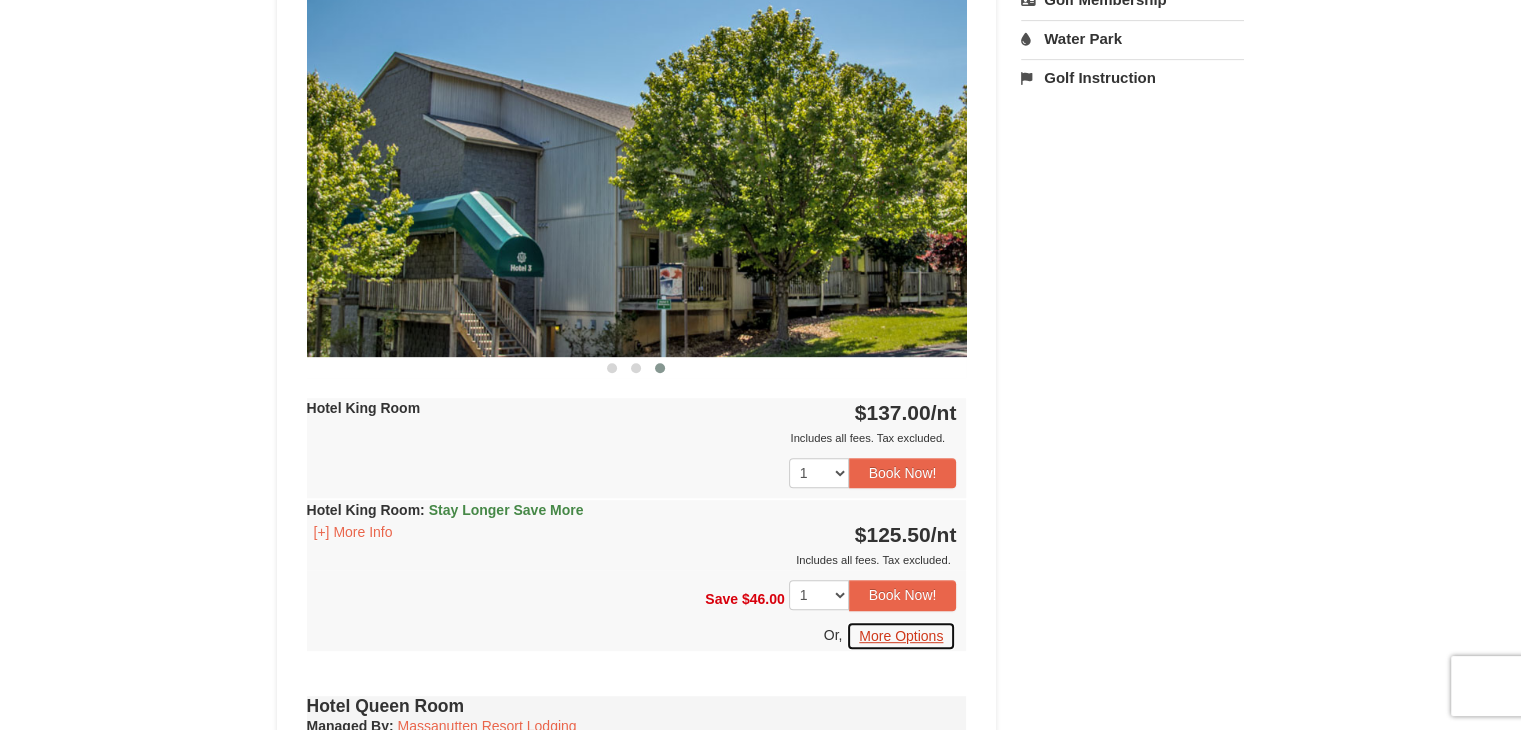 click on "More Options" at bounding box center [901, 636] 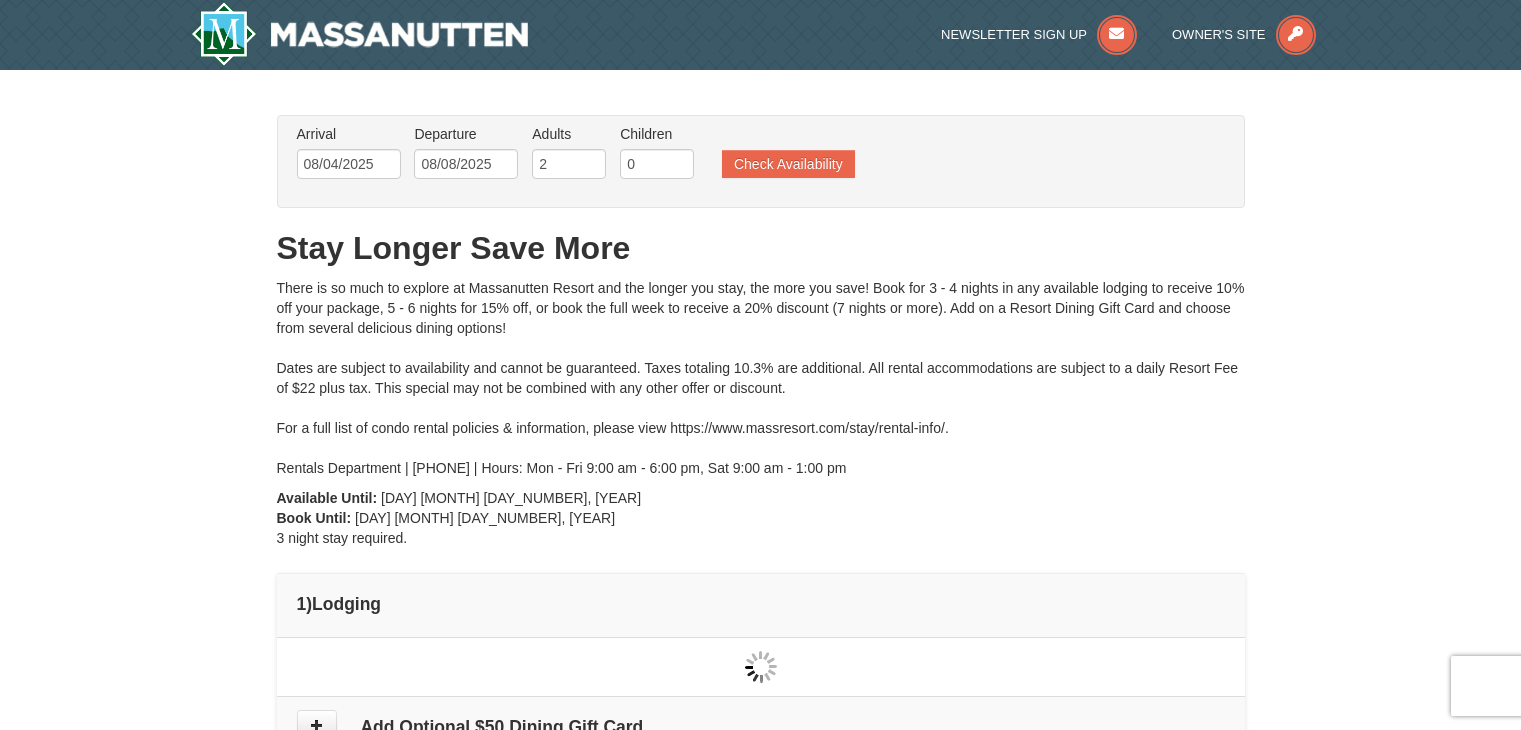 scroll, scrollTop: 35, scrollLeft: 0, axis: vertical 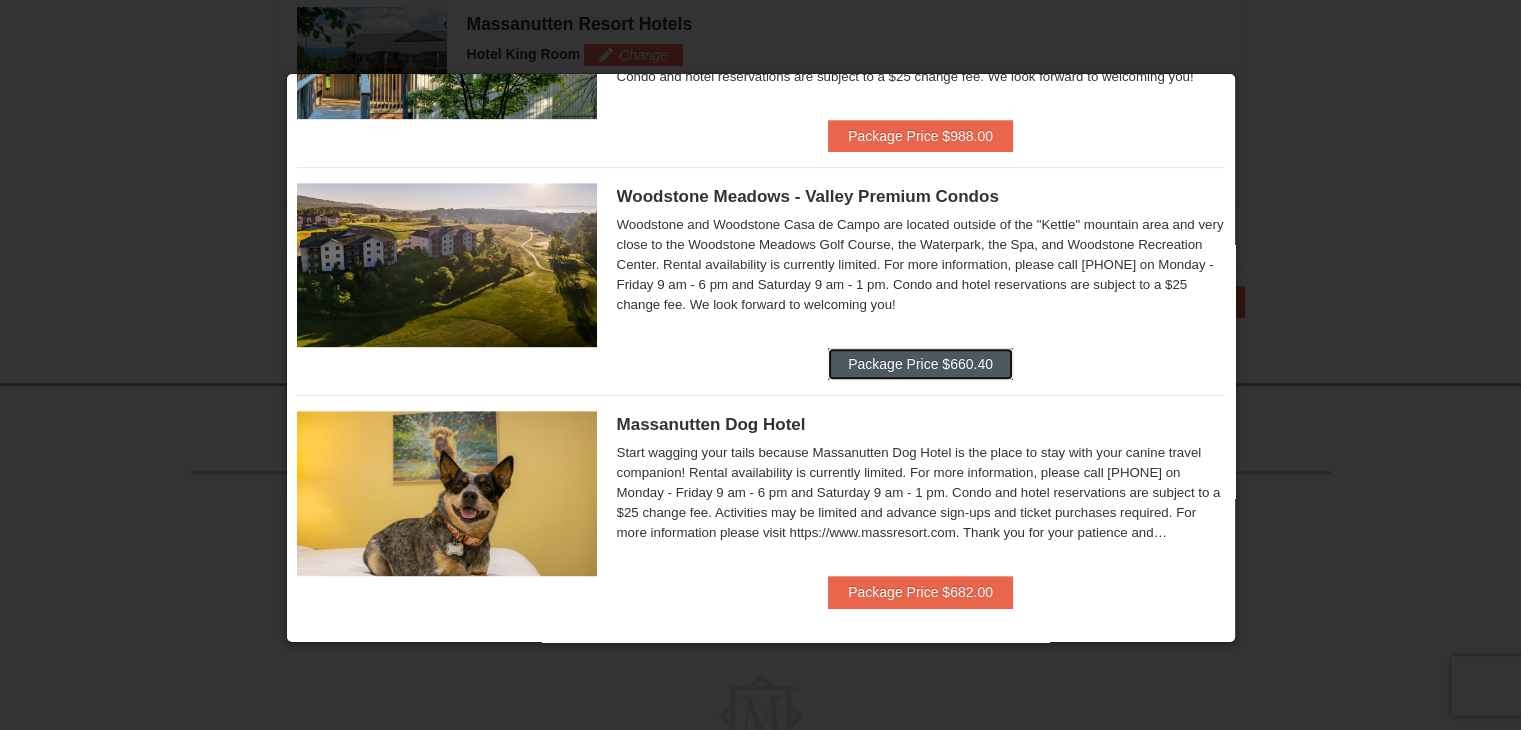 click on "Package Price $660.40" at bounding box center (920, 364) 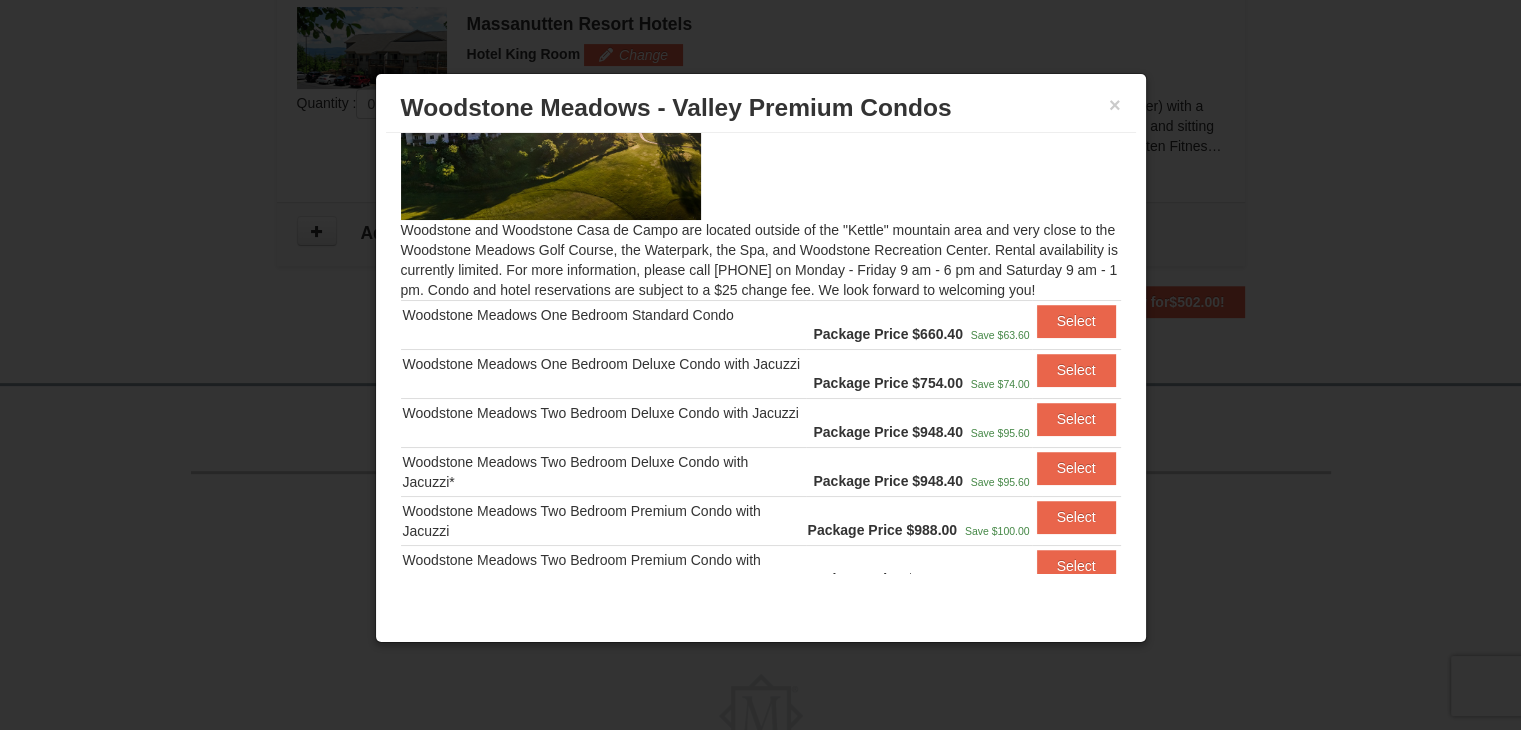 scroll, scrollTop: 100, scrollLeft: 0, axis: vertical 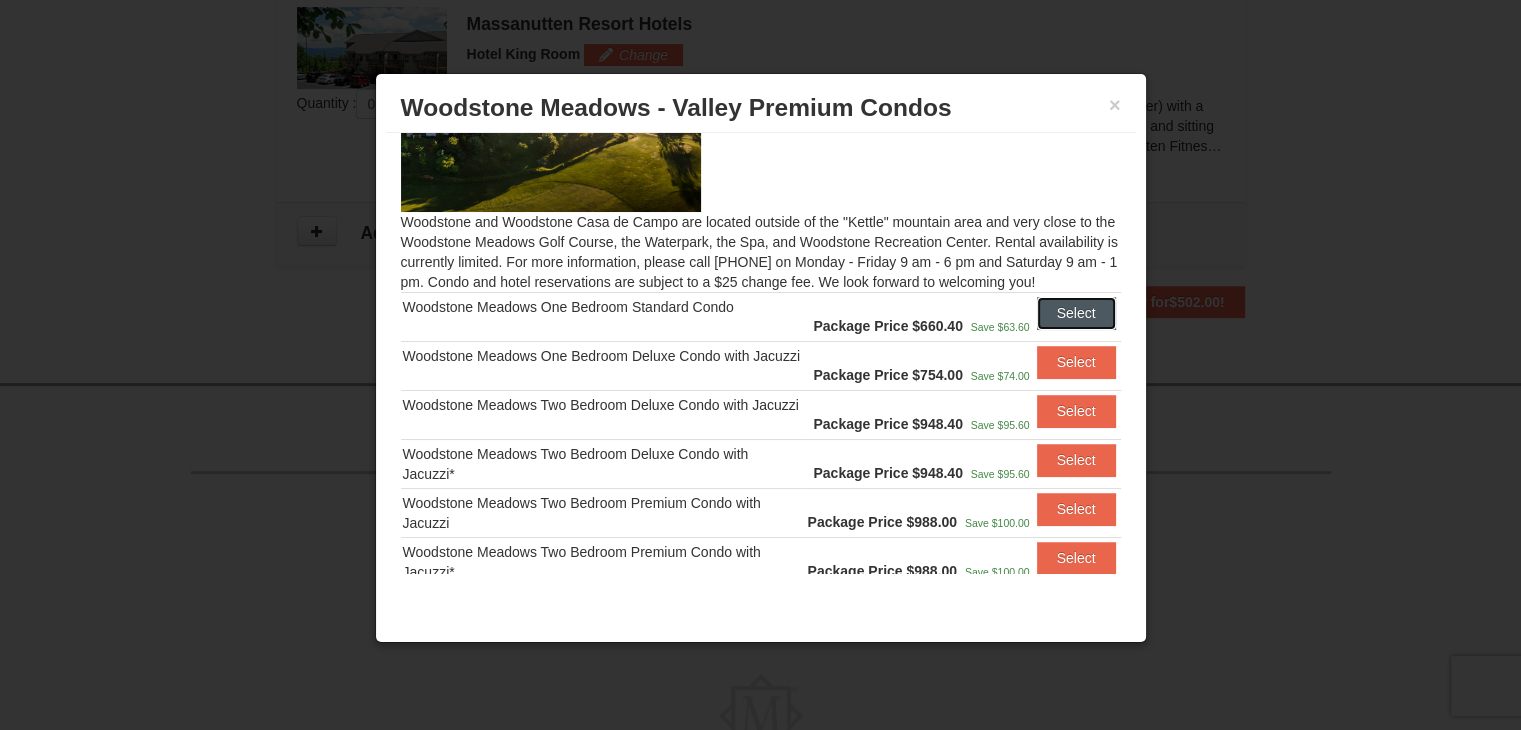 click on "Select" at bounding box center [1076, 313] 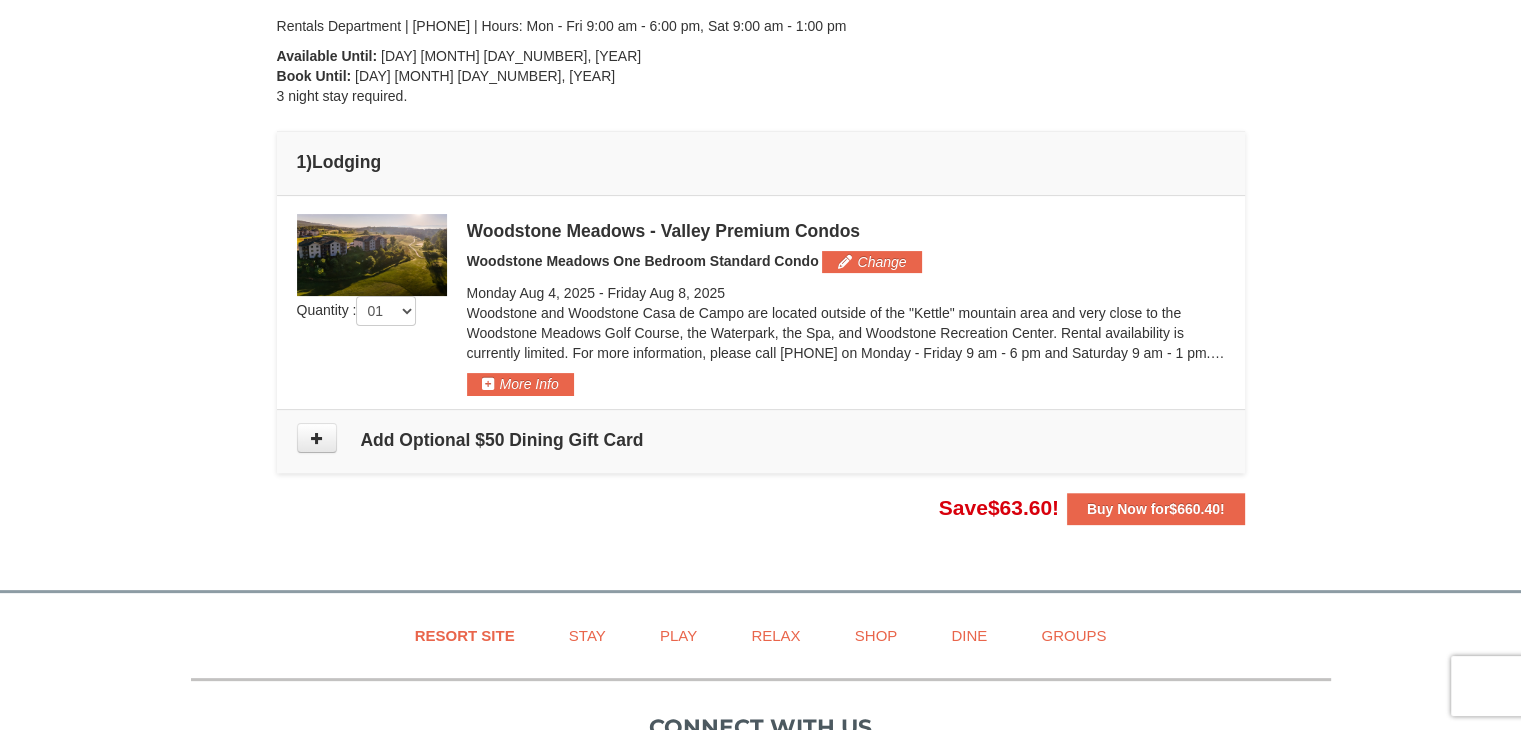 scroll, scrollTop: 449, scrollLeft: 0, axis: vertical 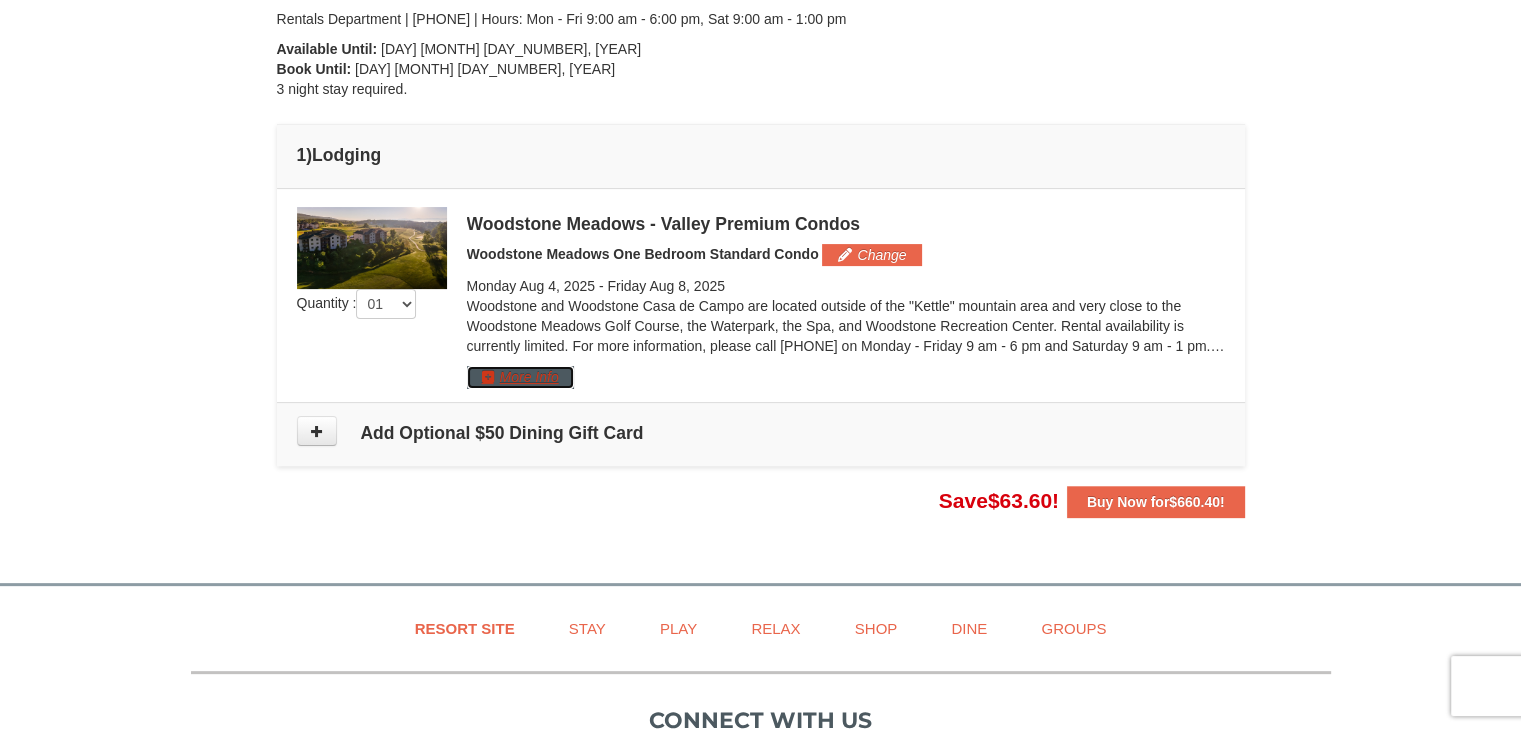 click on "More Info" at bounding box center [520, 377] 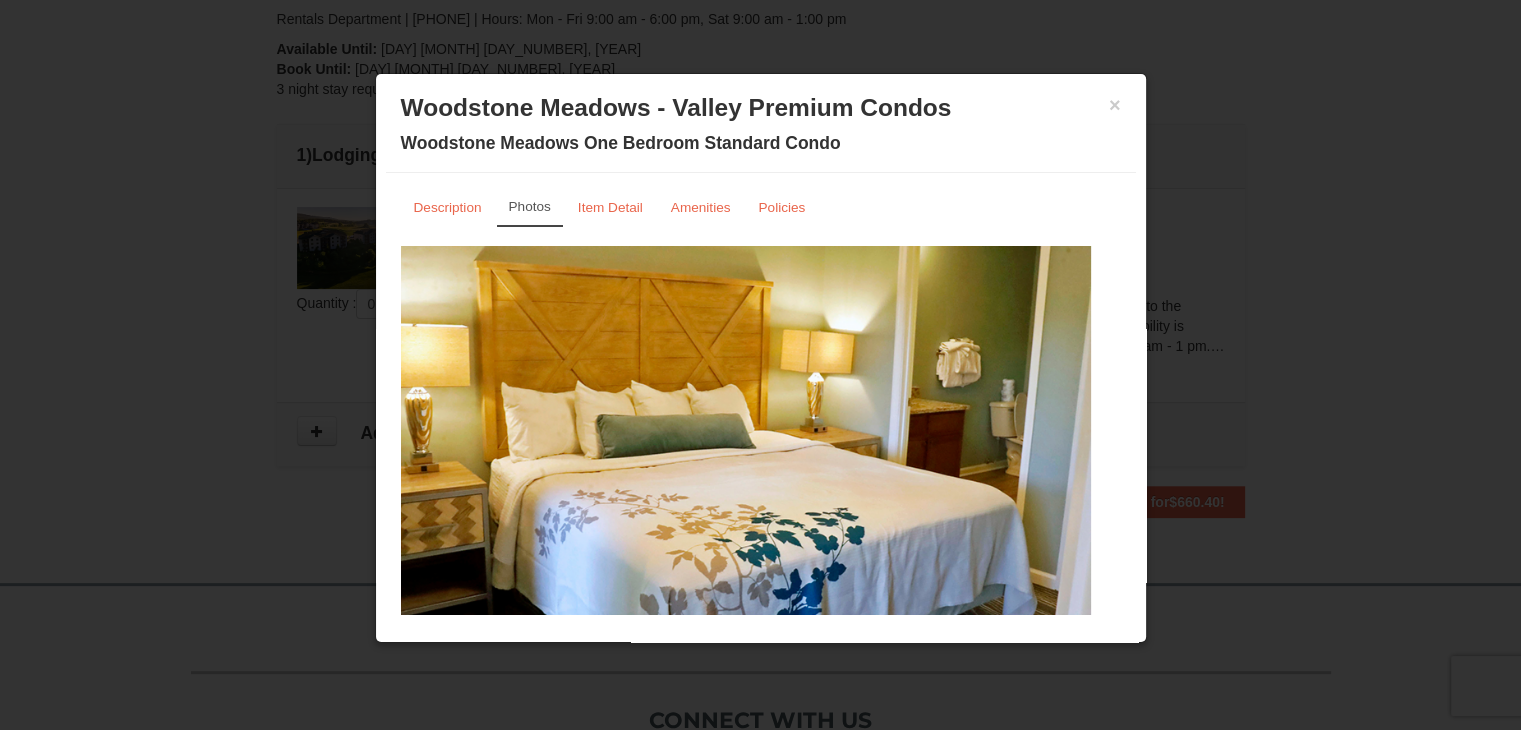 drag, startPoint x: 948, startPoint y: 394, endPoint x: 550, endPoint y: 385, distance: 398.10175 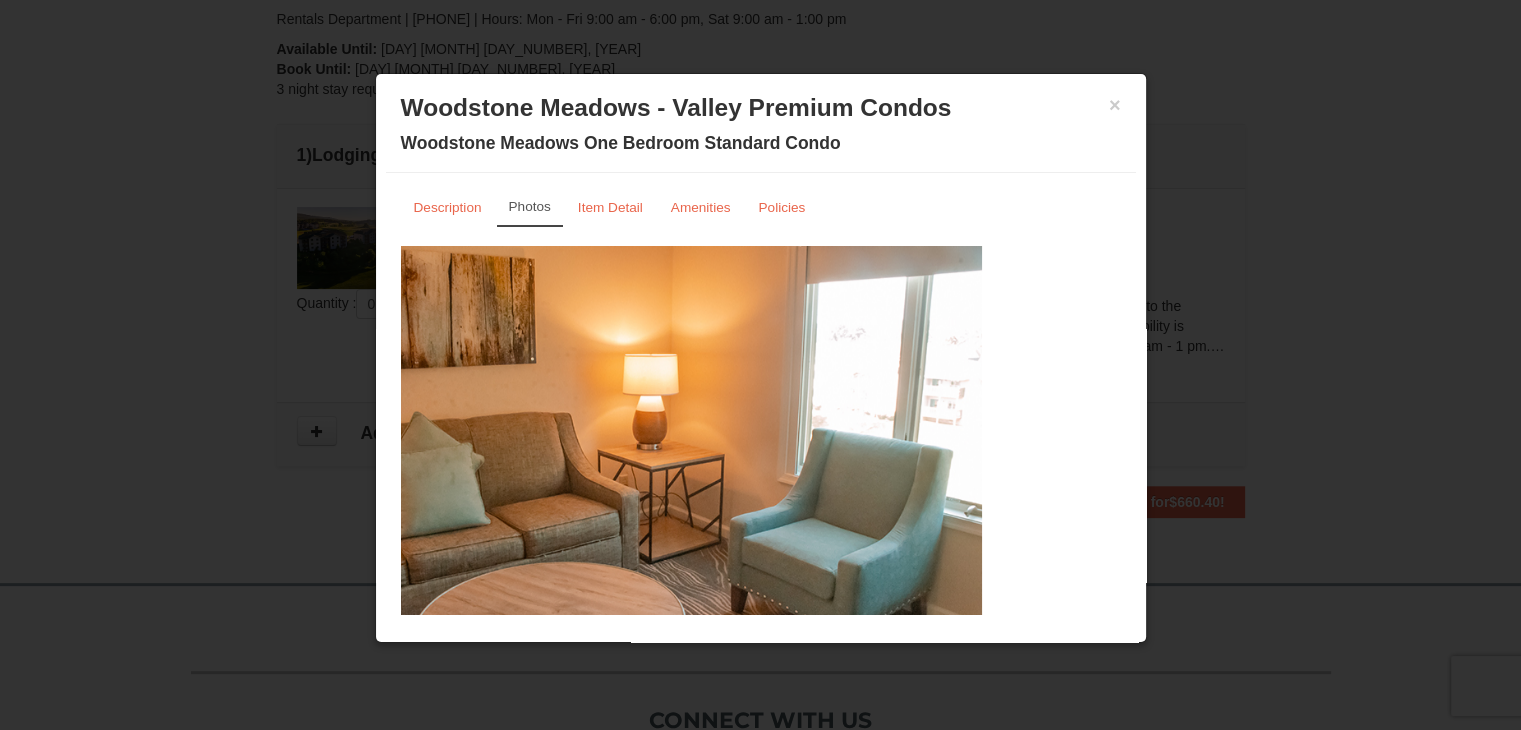 drag, startPoint x: 905, startPoint y: 406, endPoint x: 607, endPoint y: 413, distance: 298.0822 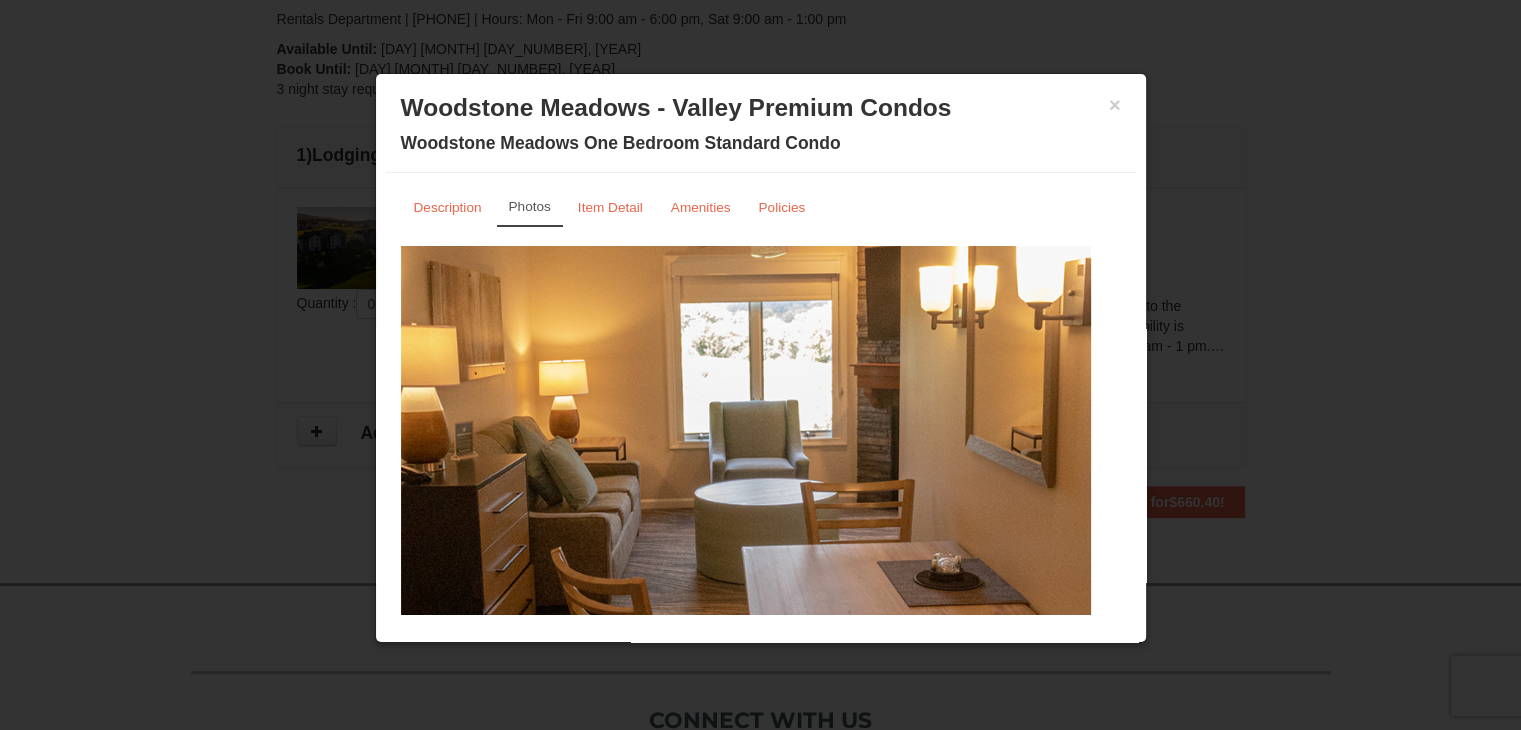 drag, startPoint x: 868, startPoint y: 405, endPoint x: 644, endPoint y: 409, distance: 224.0357 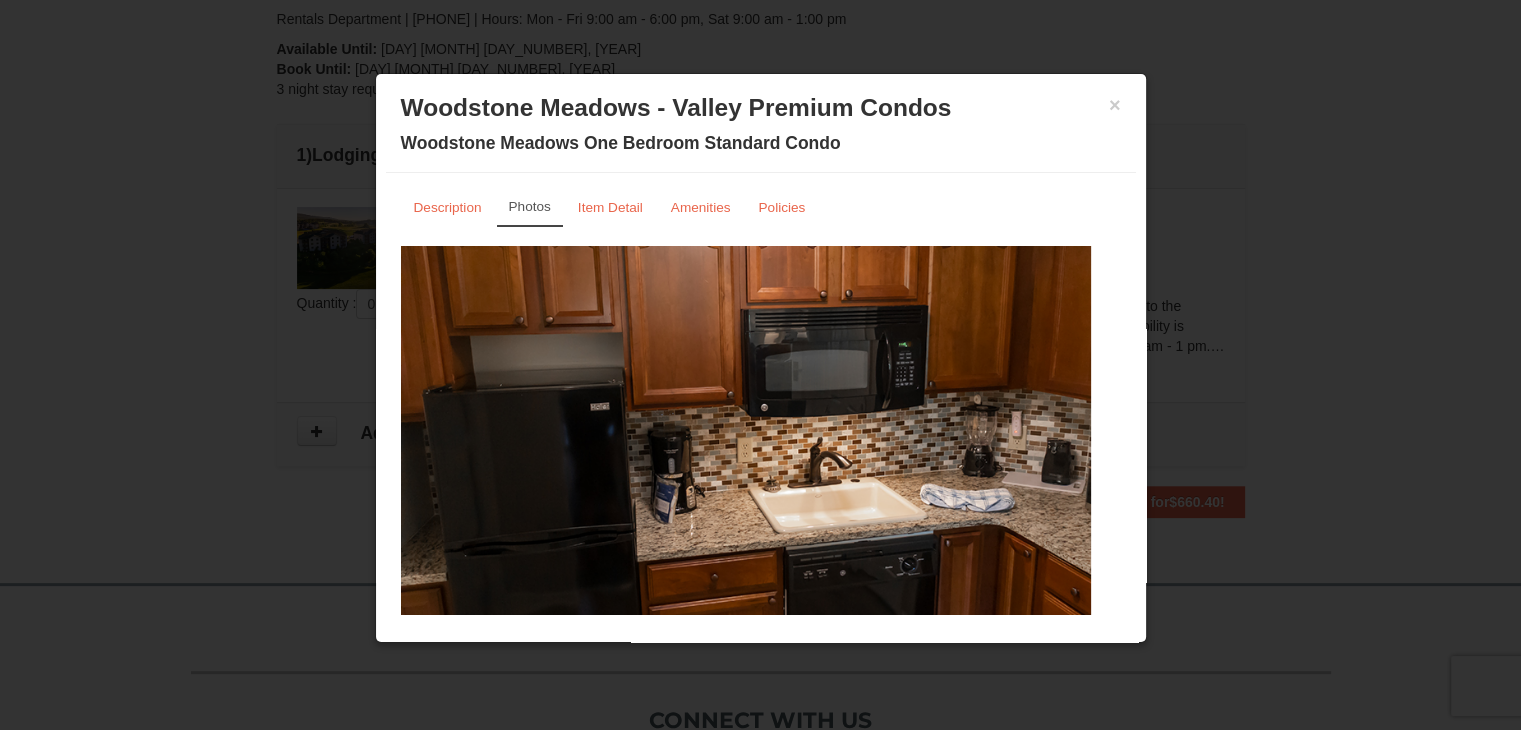 drag, startPoint x: 672, startPoint y: 412, endPoint x: 995, endPoint y: 396, distance: 323.39606 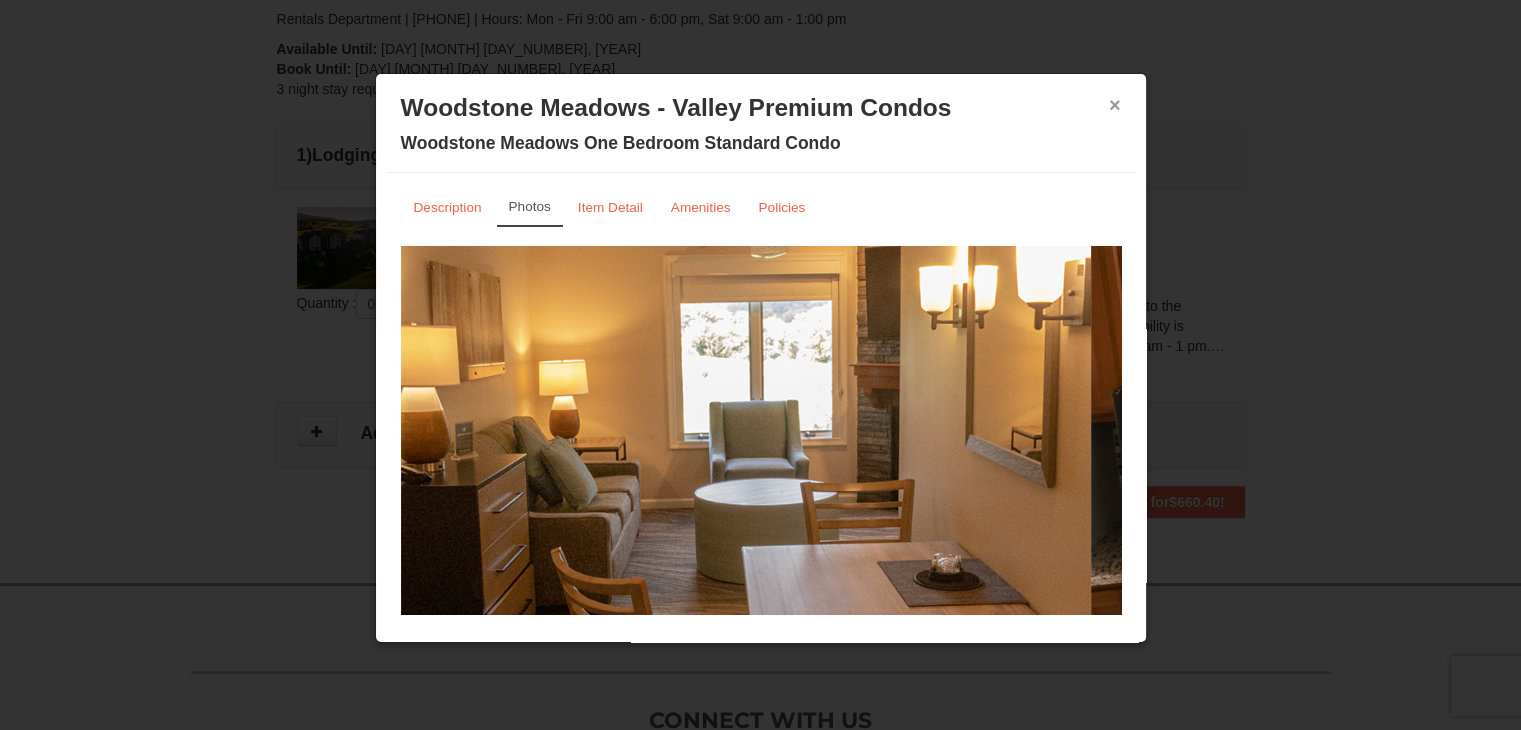 click on "×" at bounding box center [1115, 105] 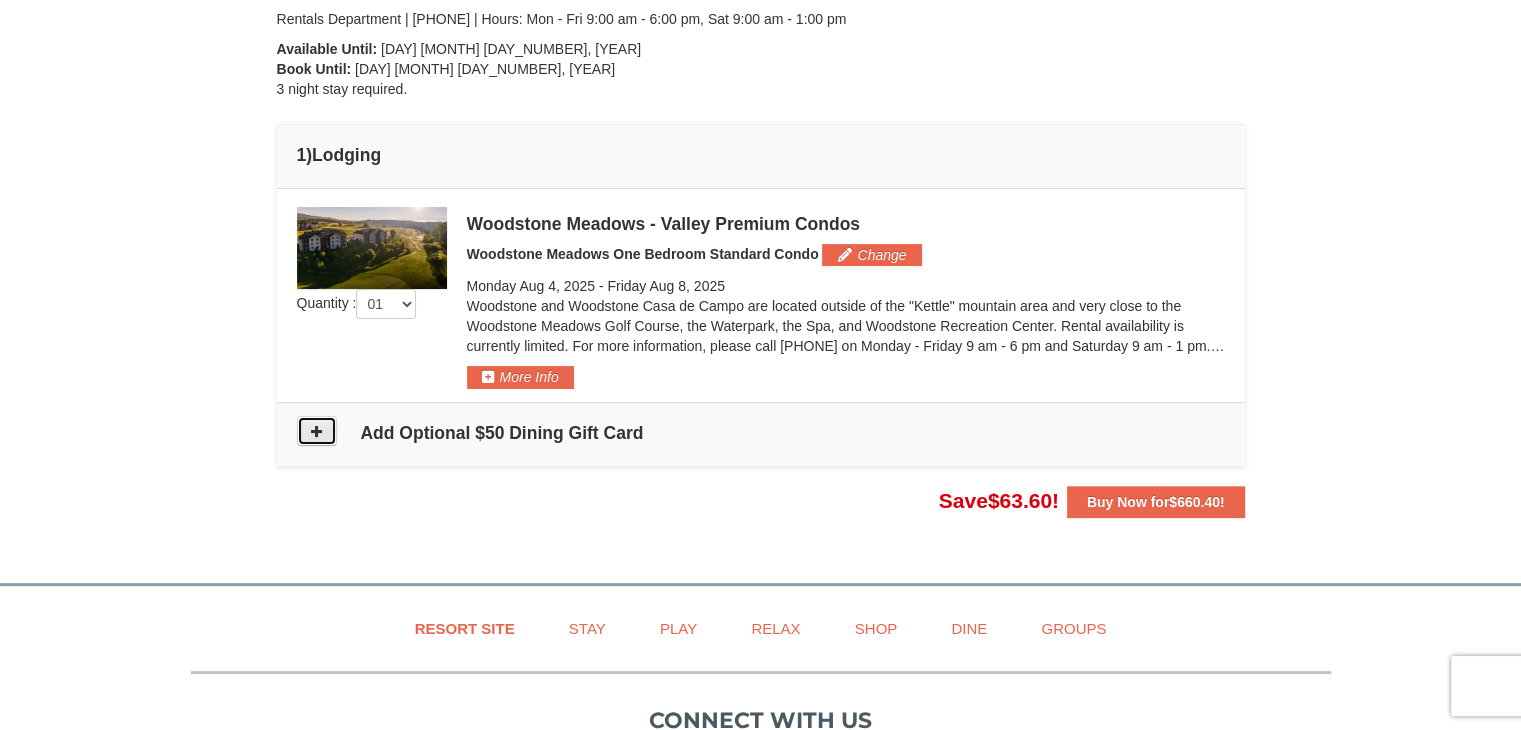 click at bounding box center (317, 431) 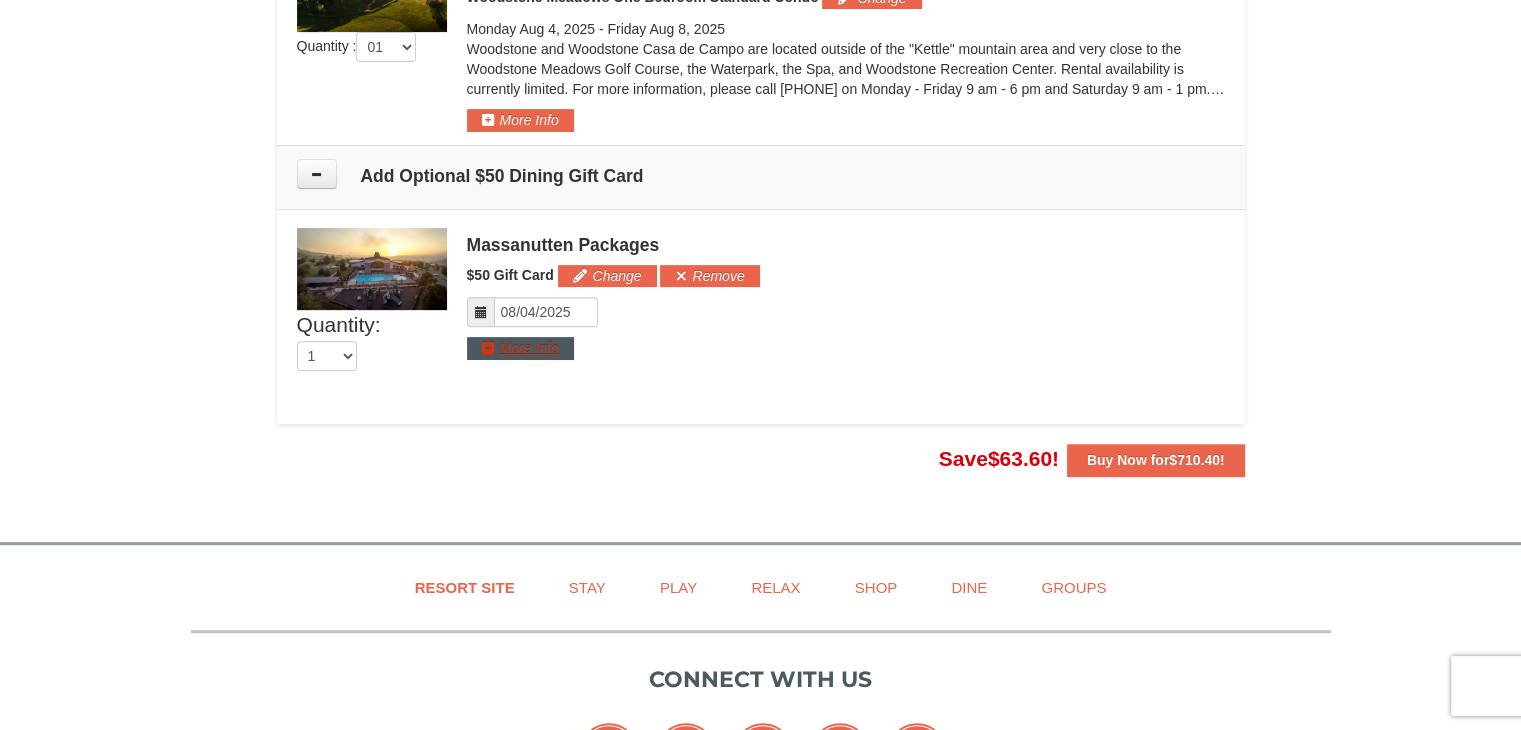 scroll, scrollTop: 650, scrollLeft: 0, axis: vertical 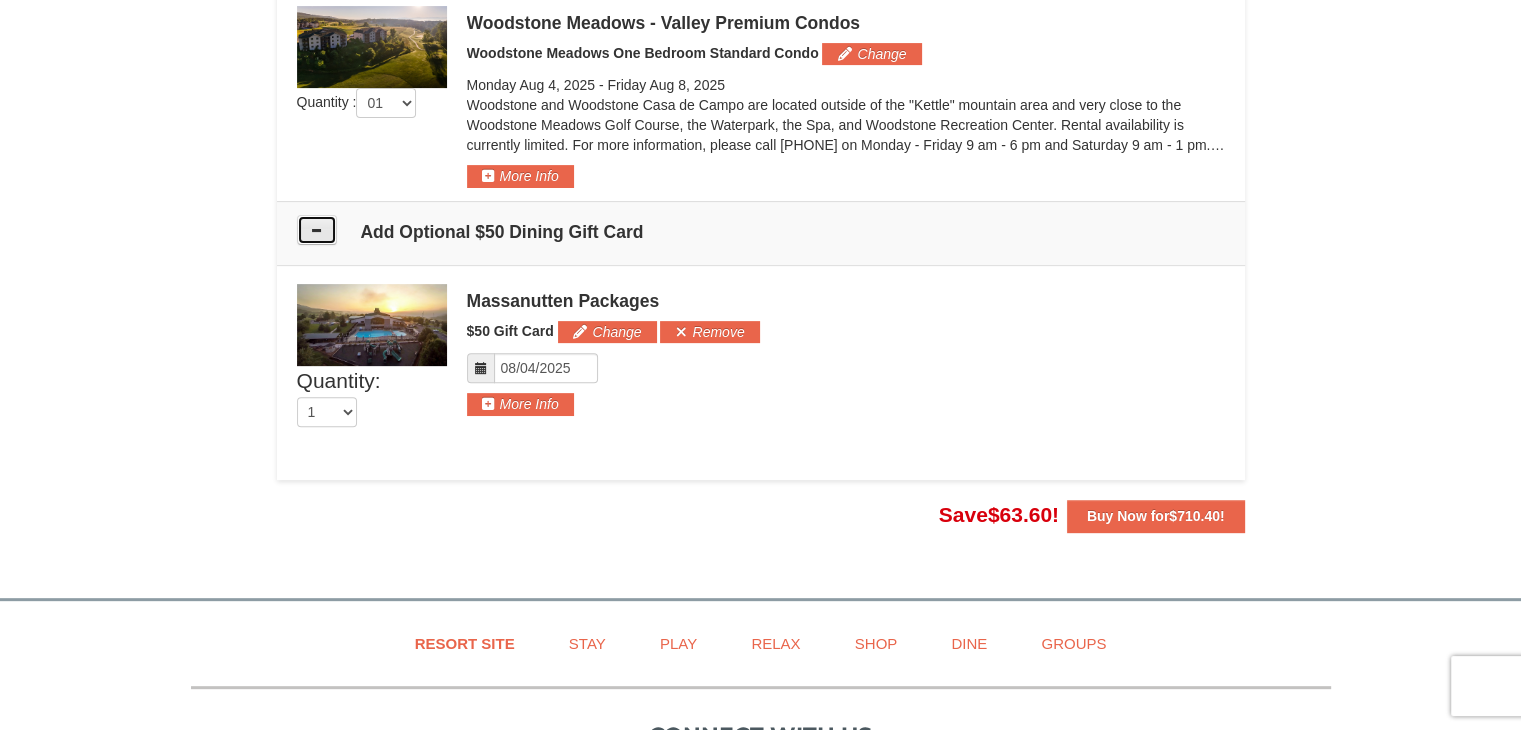 click at bounding box center [317, 230] 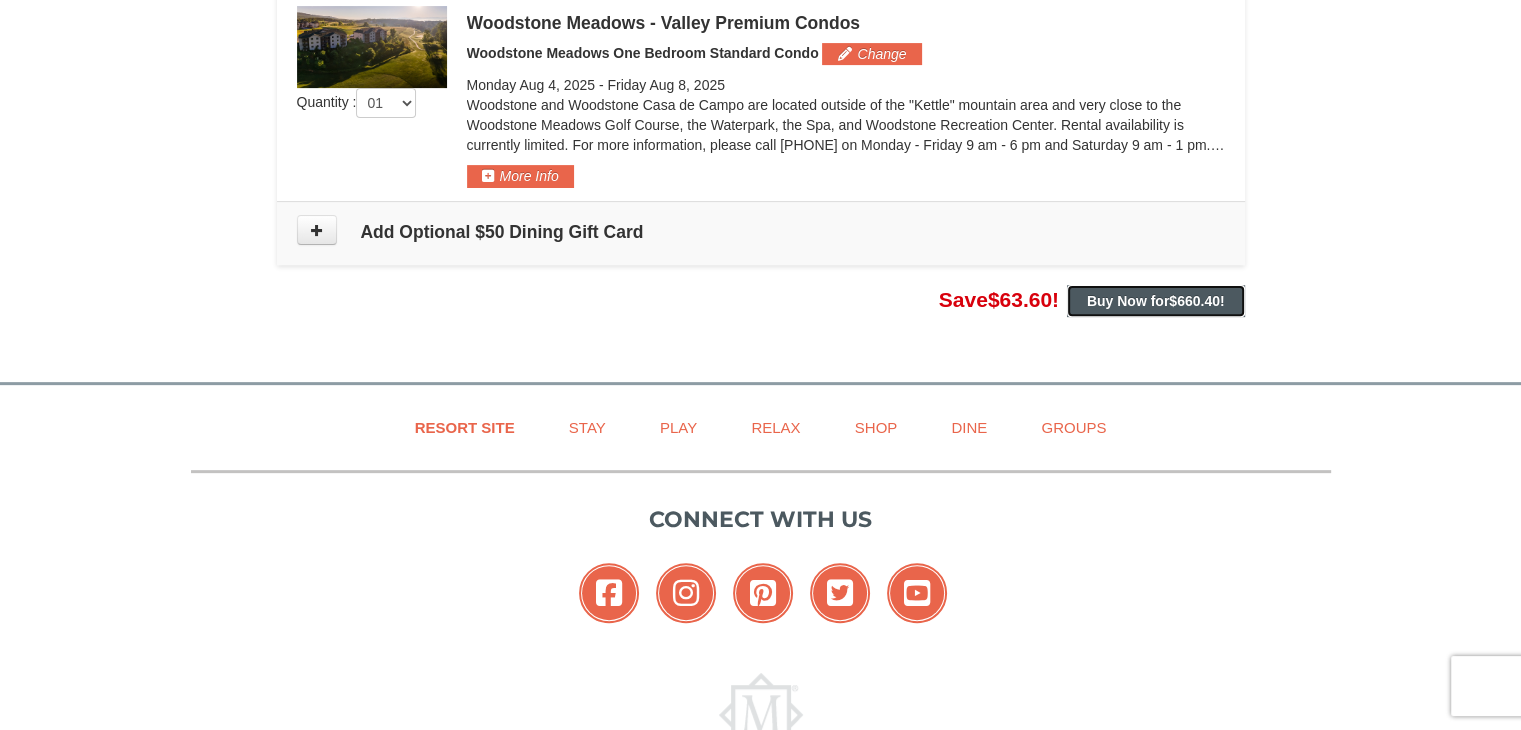 click on "Buy Now for
$660.40 !" at bounding box center [1156, 301] 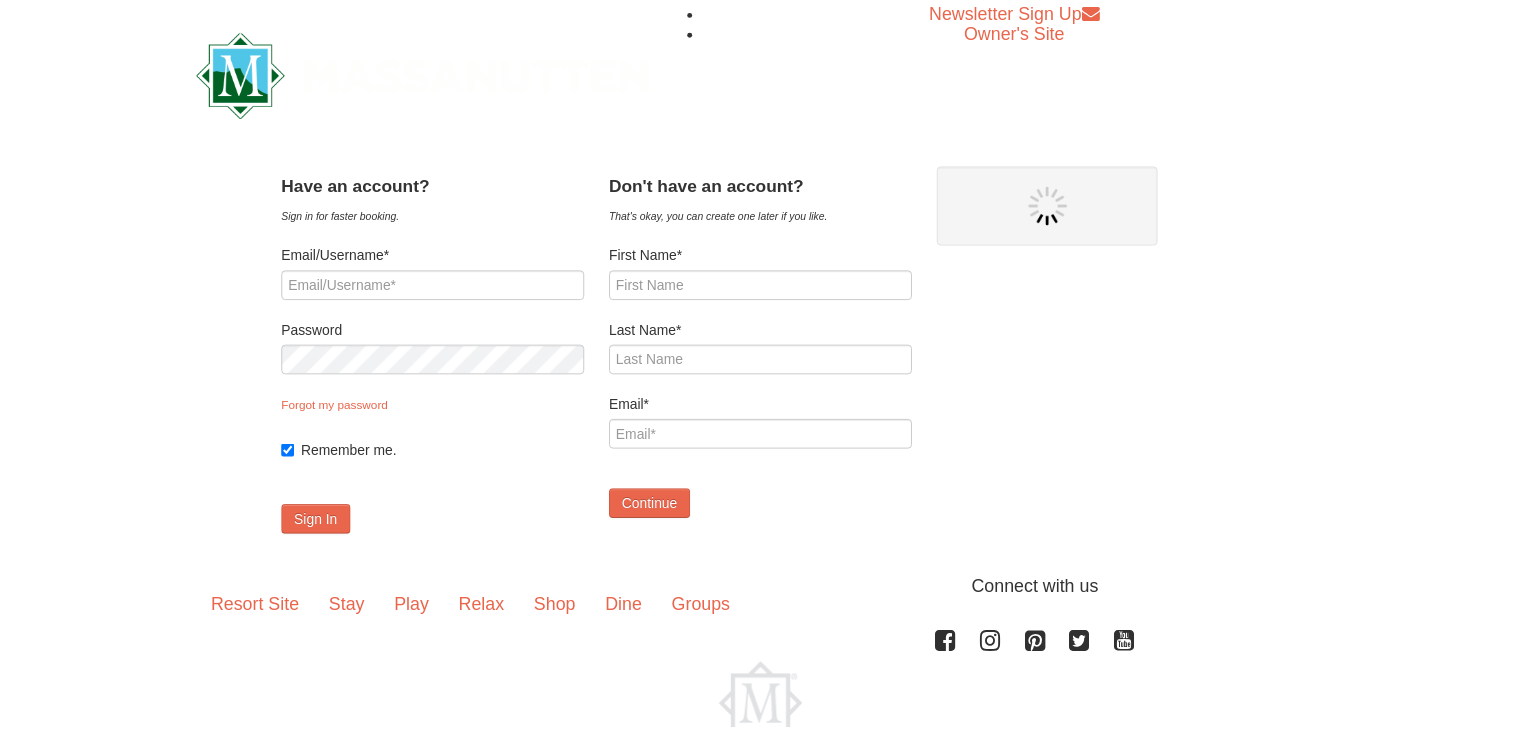scroll, scrollTop: 0, scrollLeft: 0, axis: both 